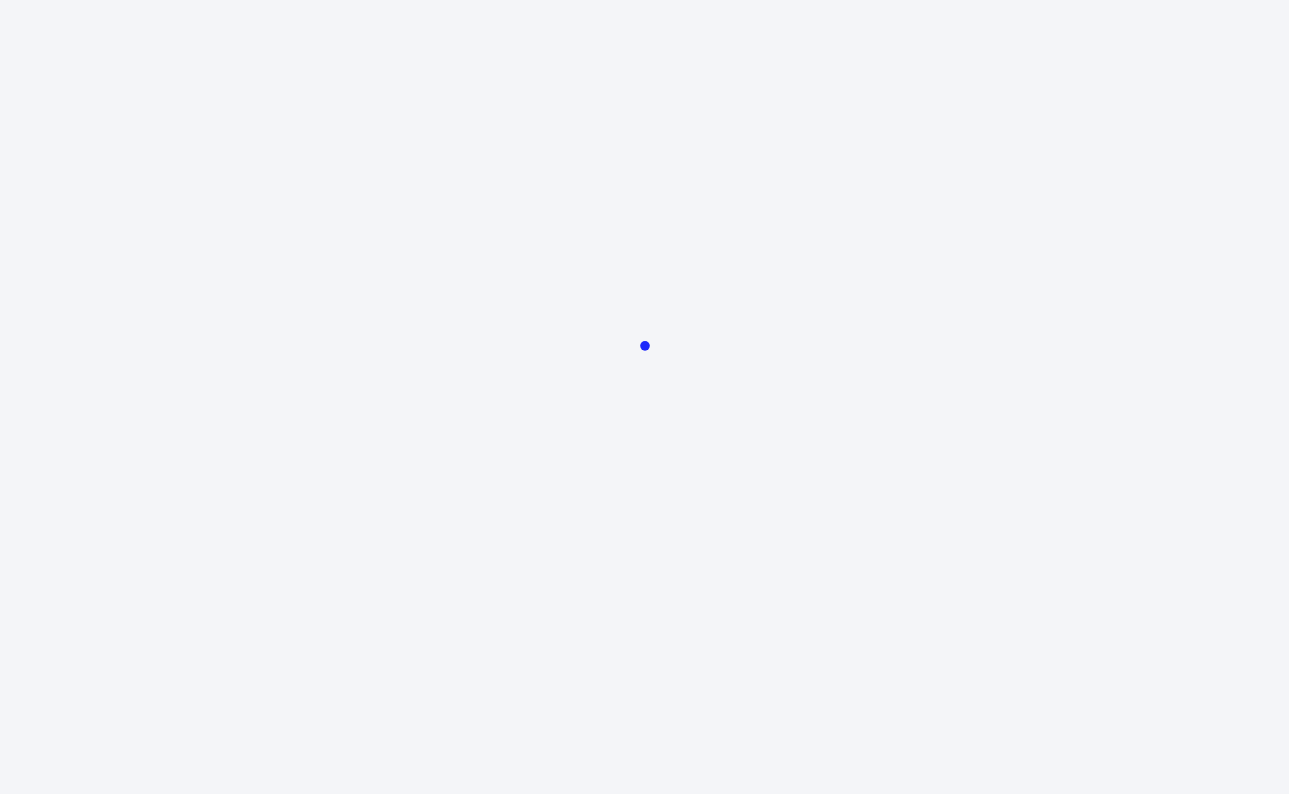 scroll, scrollTop: 0, scrollLeft: 0, axis: both 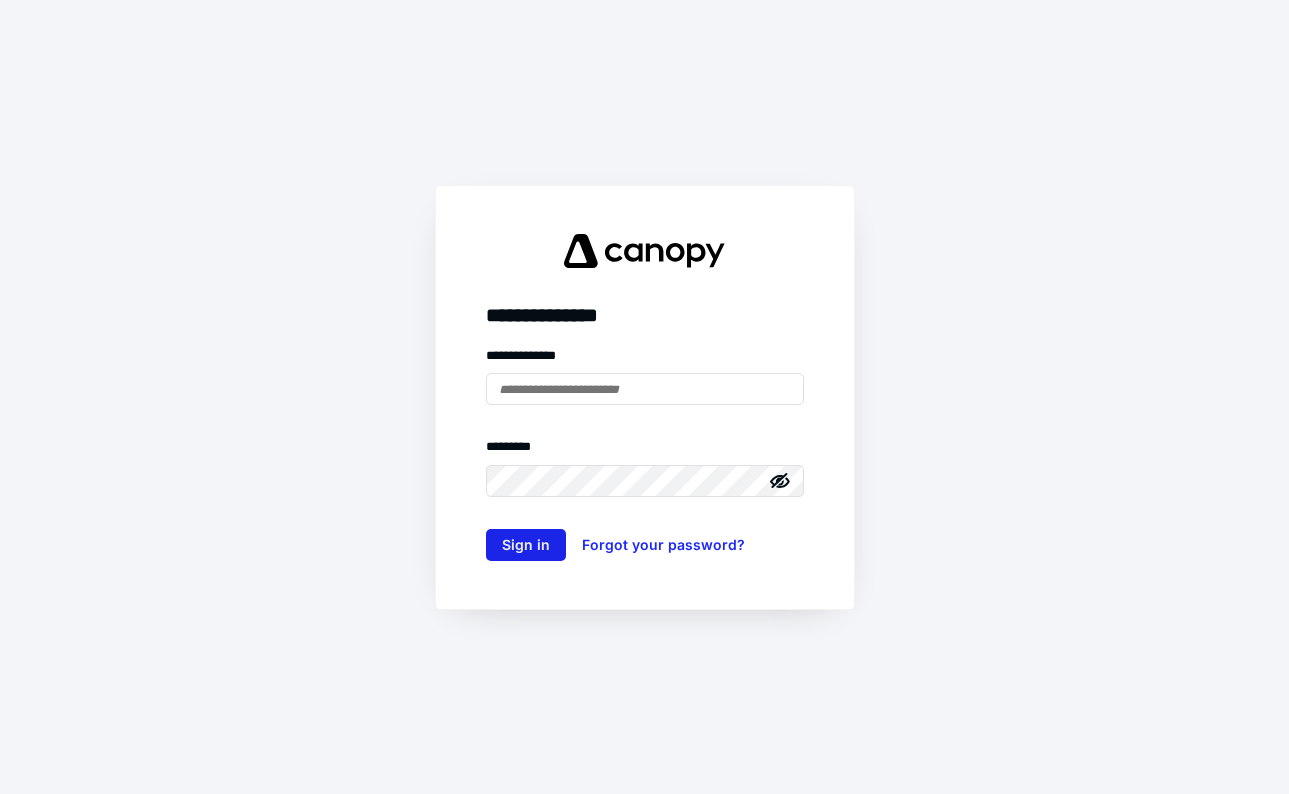 type on "**********" 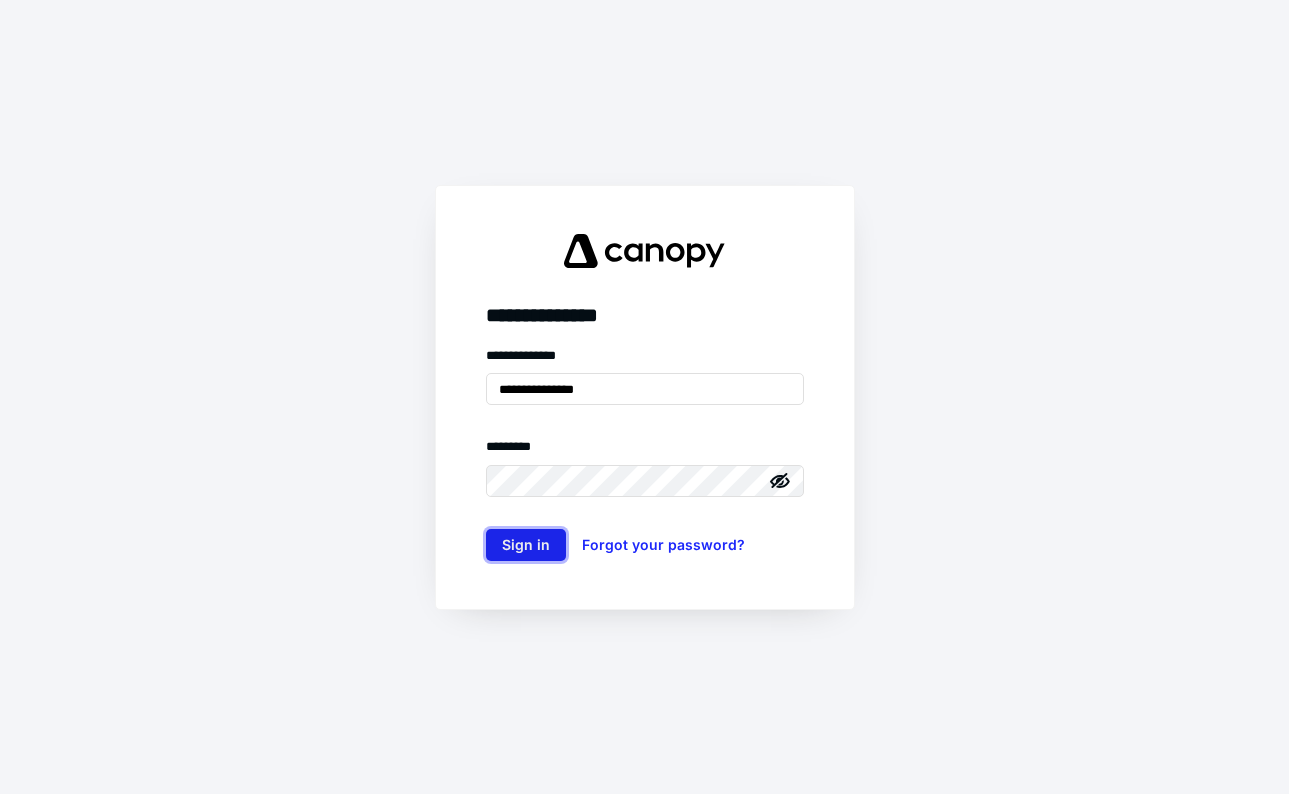 click on "Sign in" at bounding box center (526, 545) 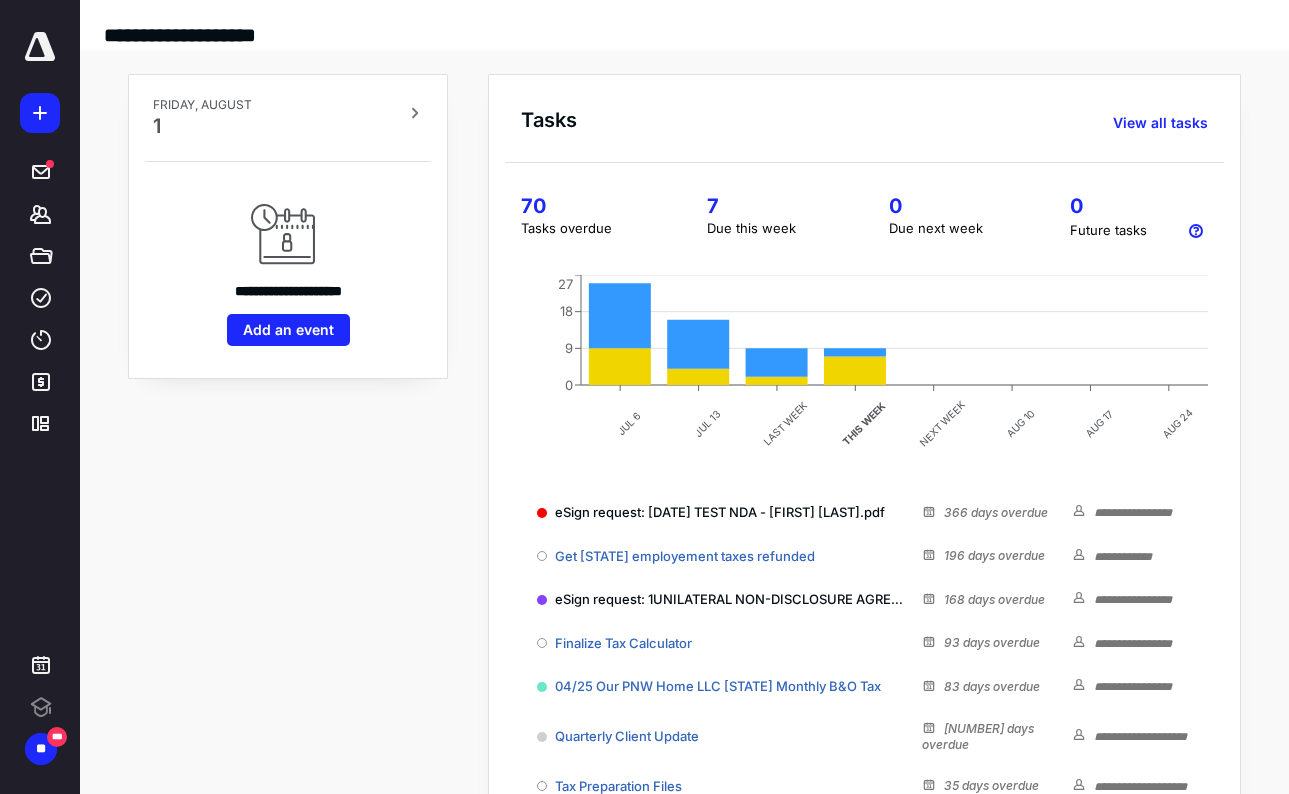 scroll, scrollTop: 0, scrollLeft: 0, axis: both 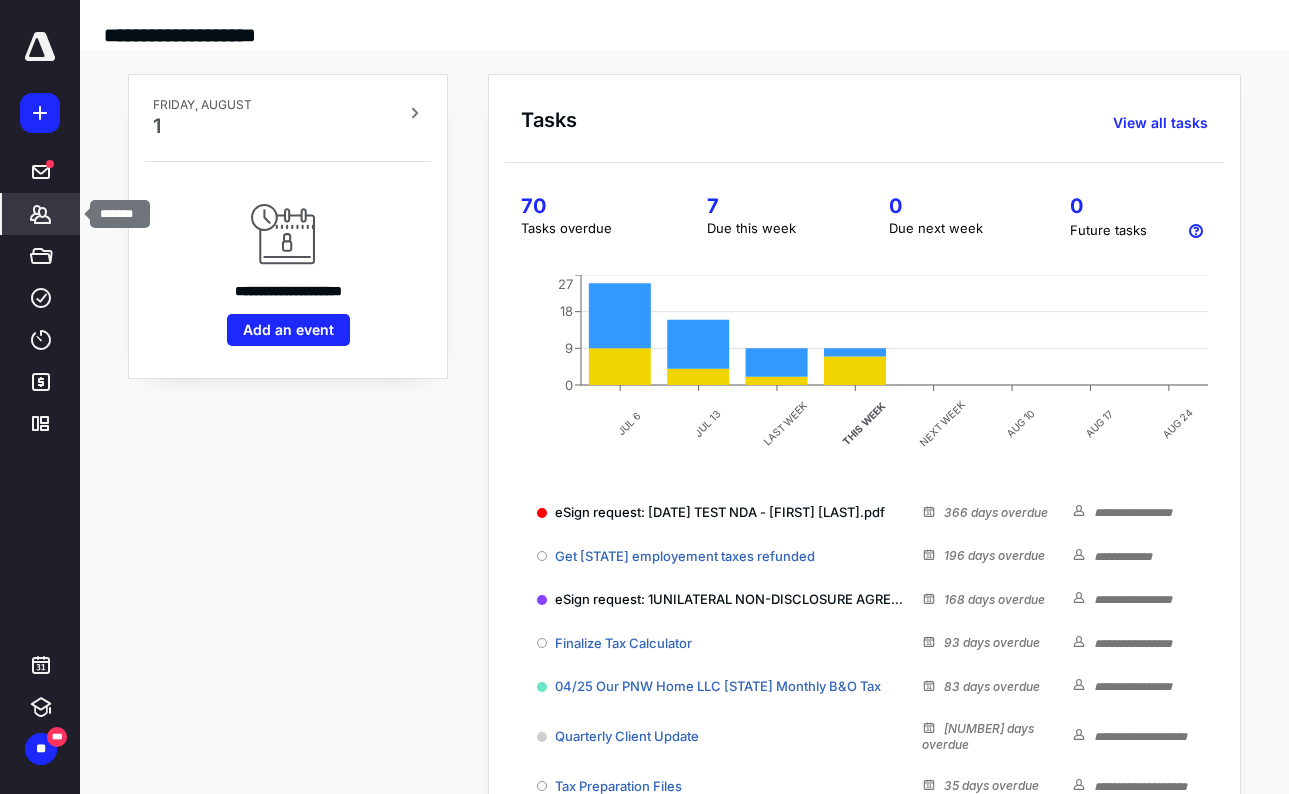 click 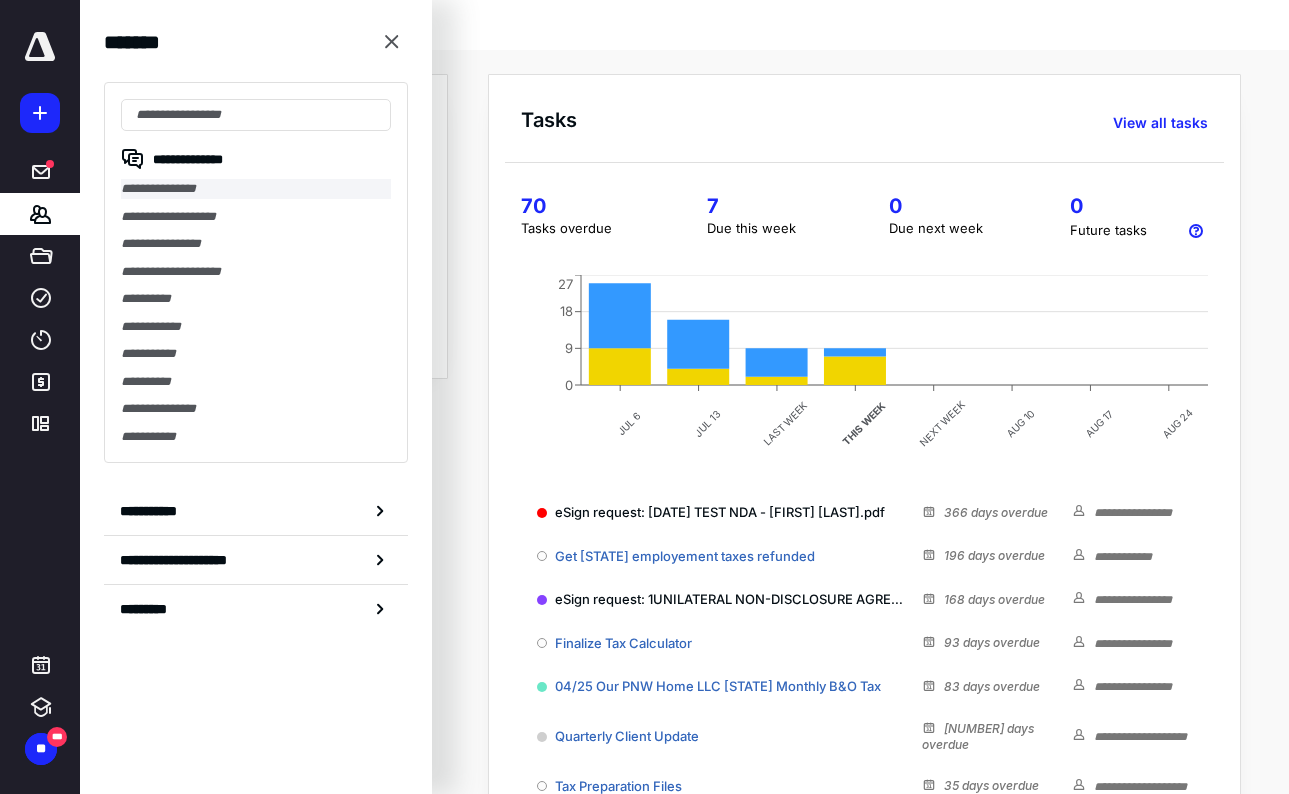 click on "**********" at bounding box center (256, 189) 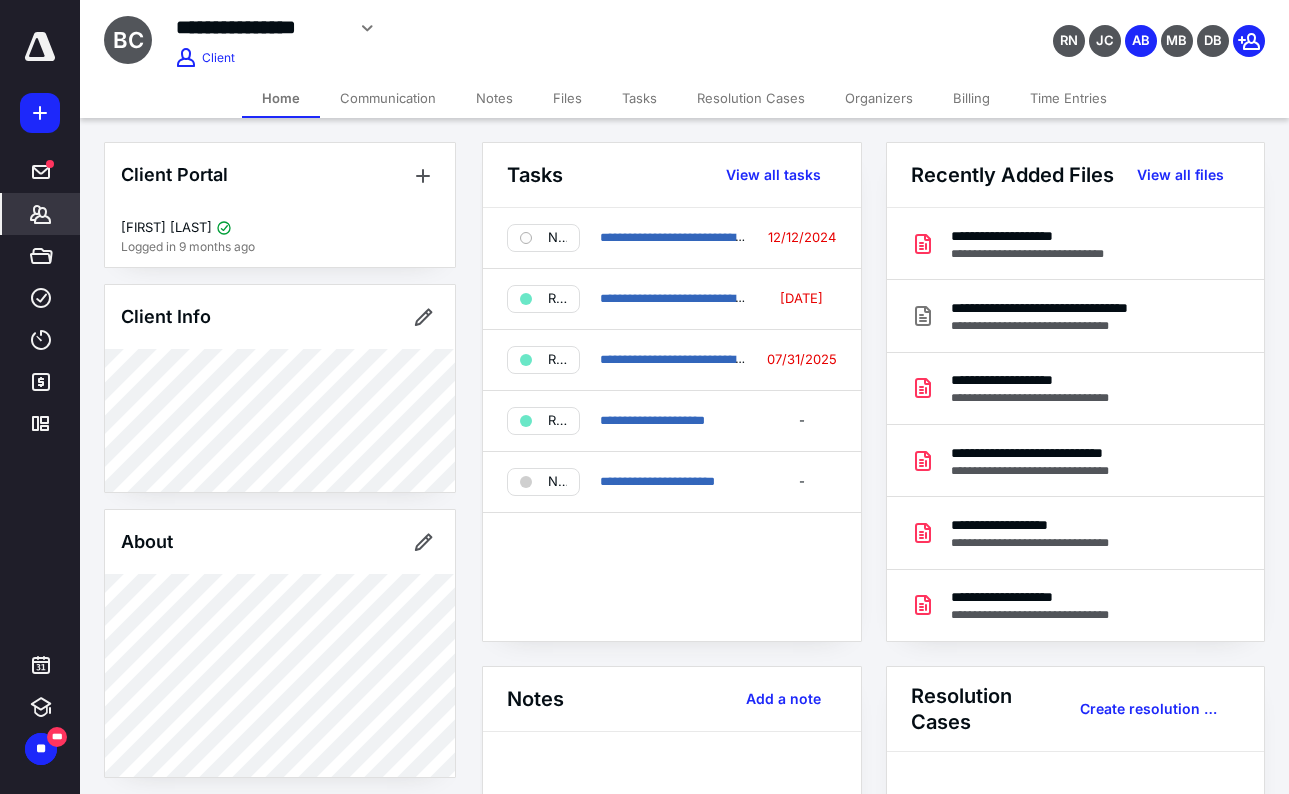 click on "Files" at bounding box center (567, 98) 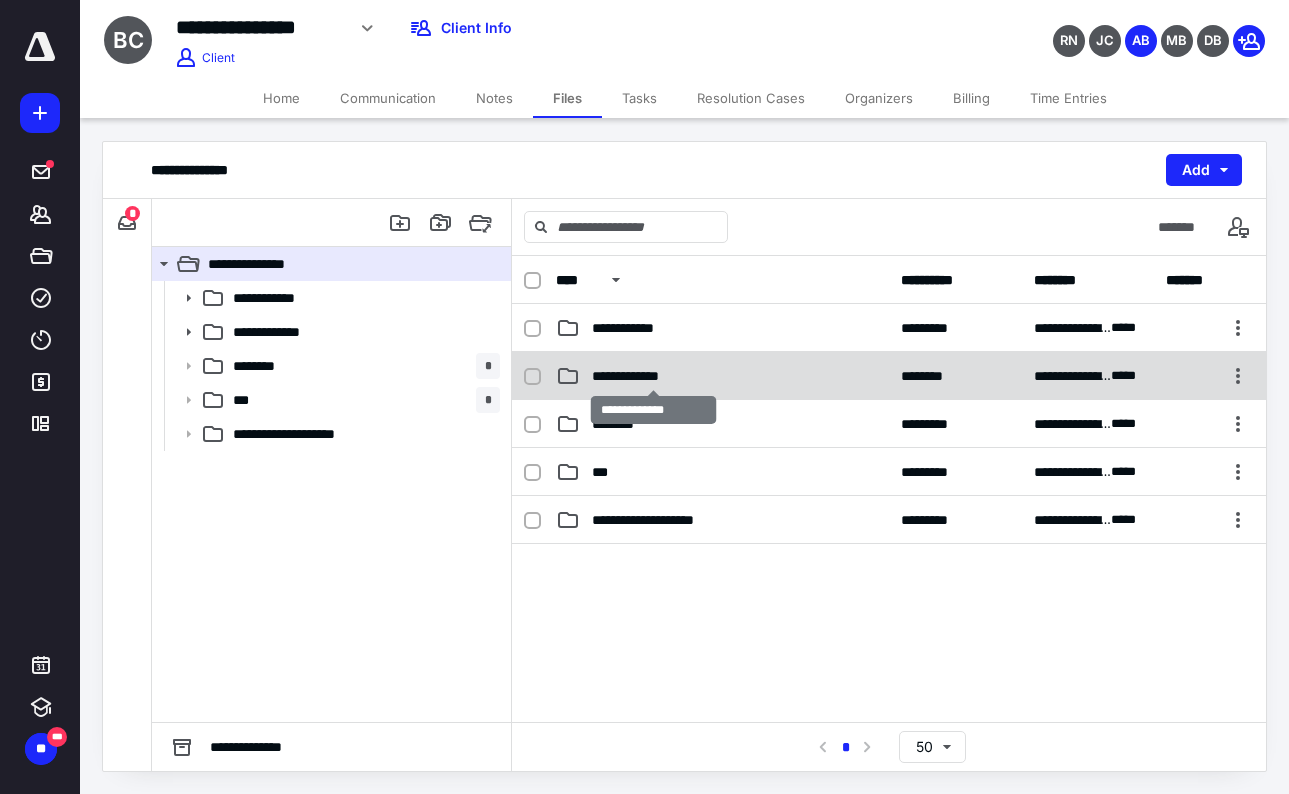click on "**********" at bounding box center [653, 376] 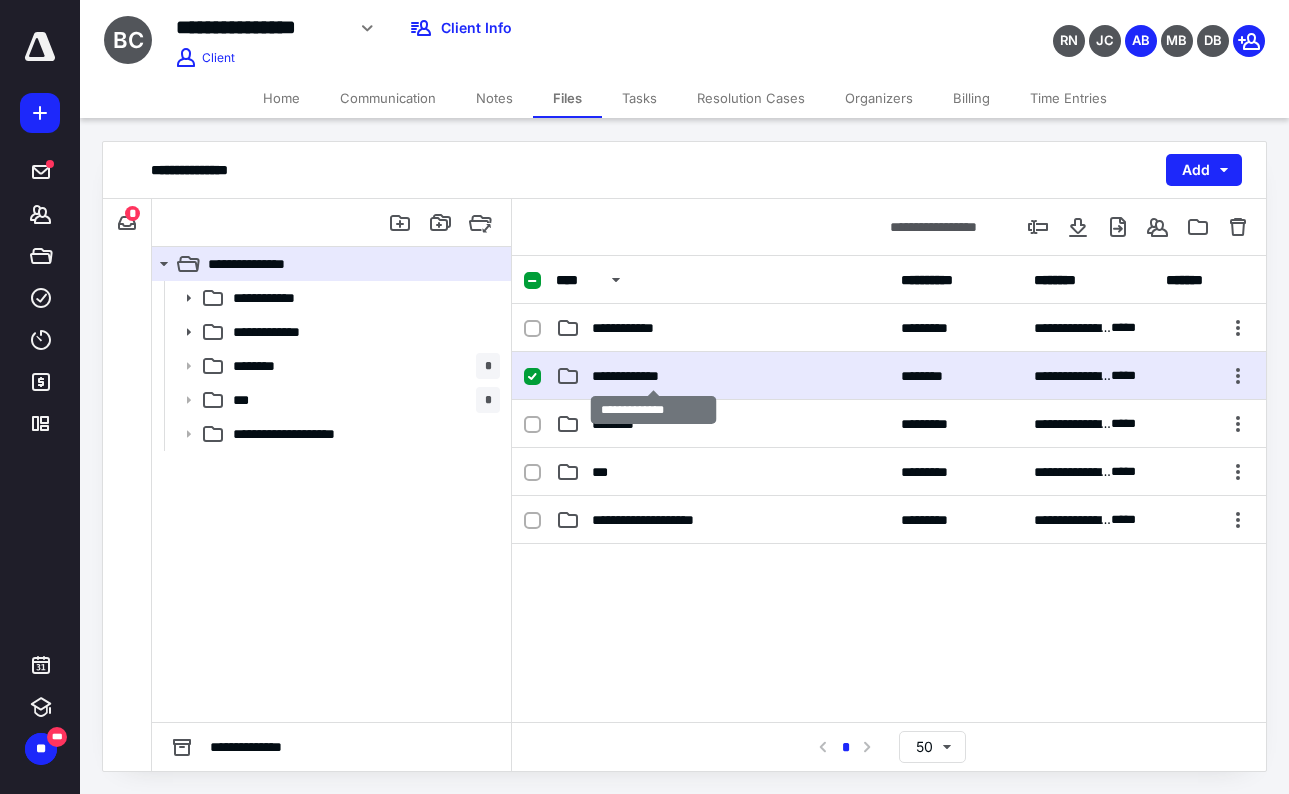 click on "**********" at bounding box center (653, 376) 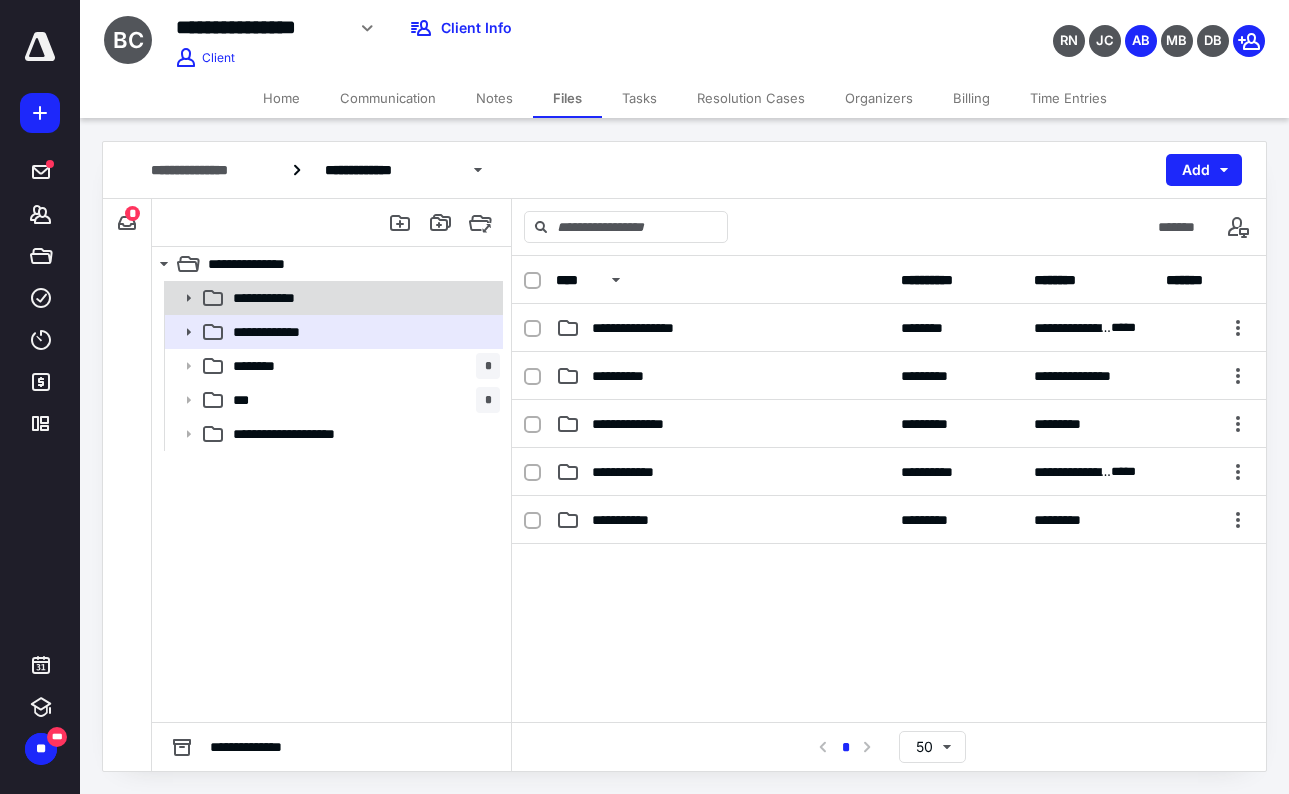 click on "**********" at bounding box center [362, 298] 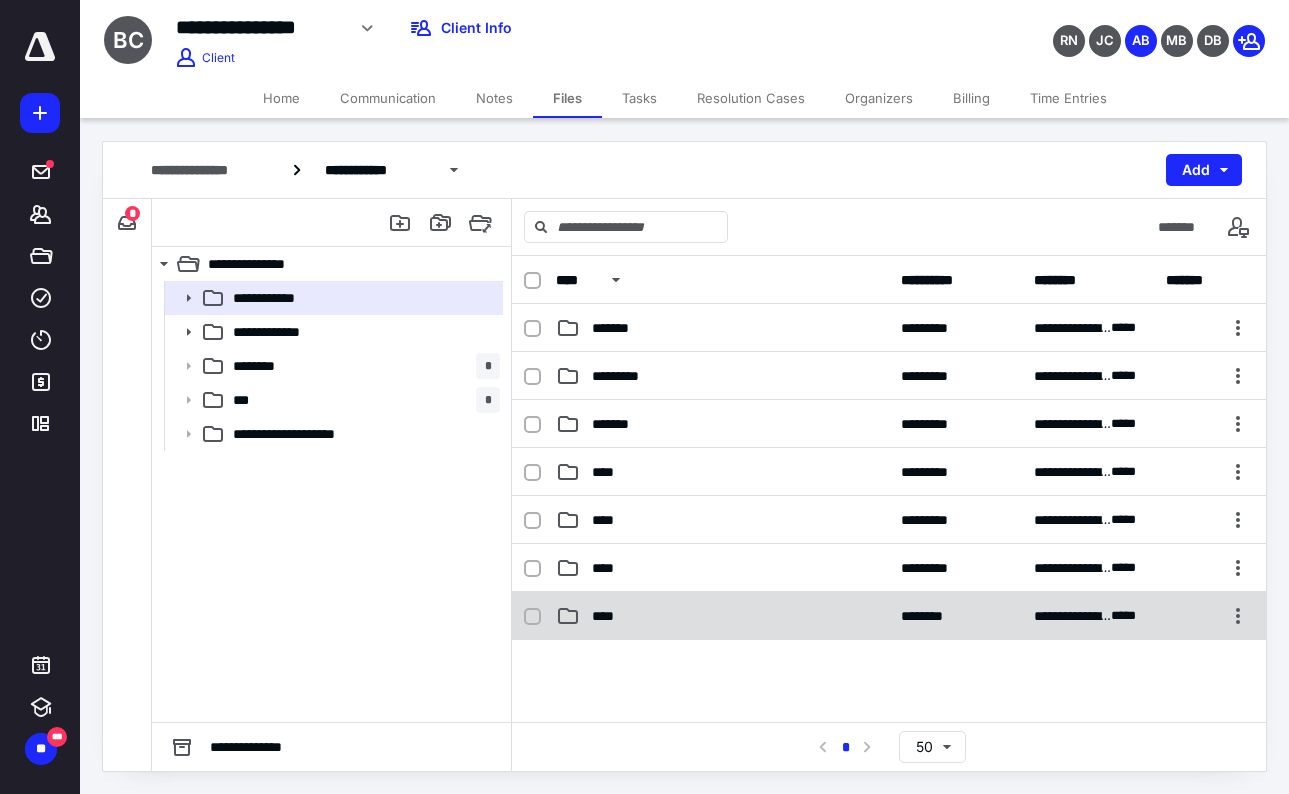 click on "****" at bounding box center (610, 616) 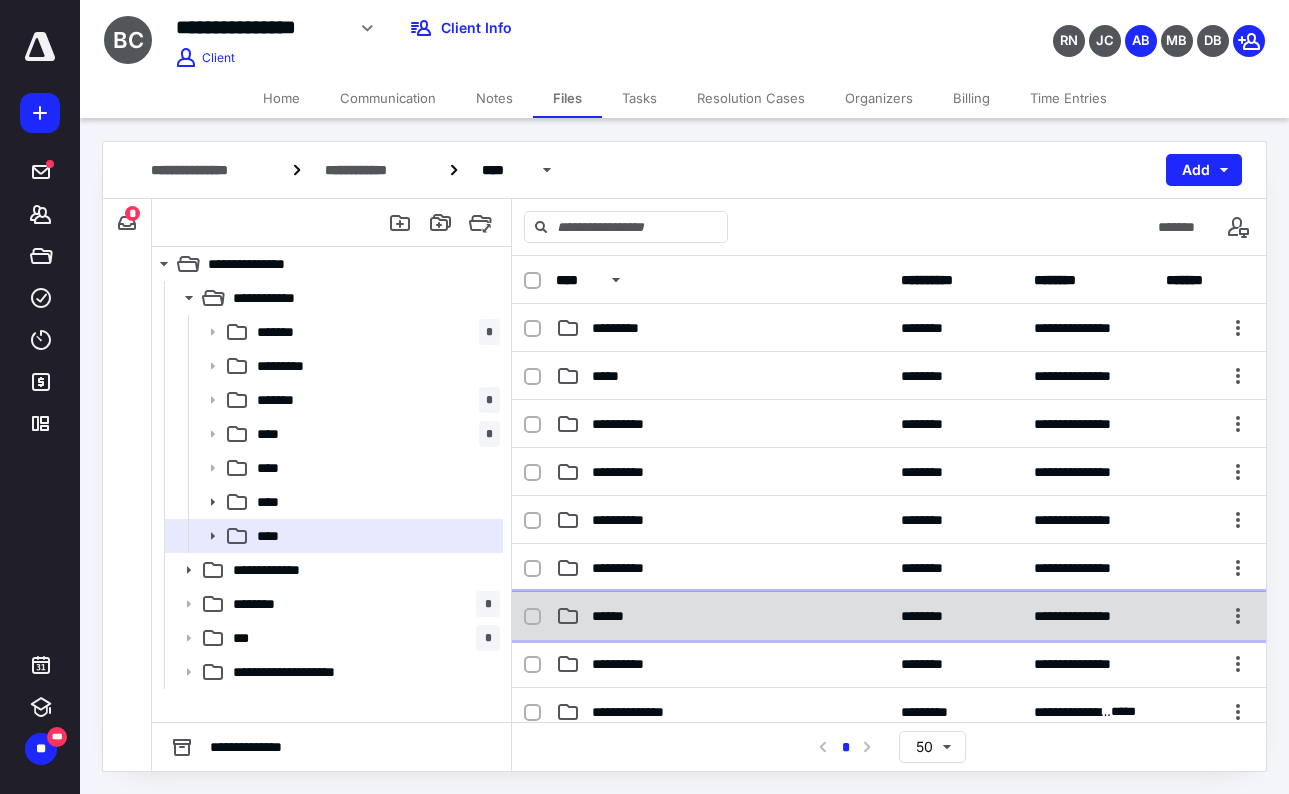 click on "**********" at bounding box center [889, 616] 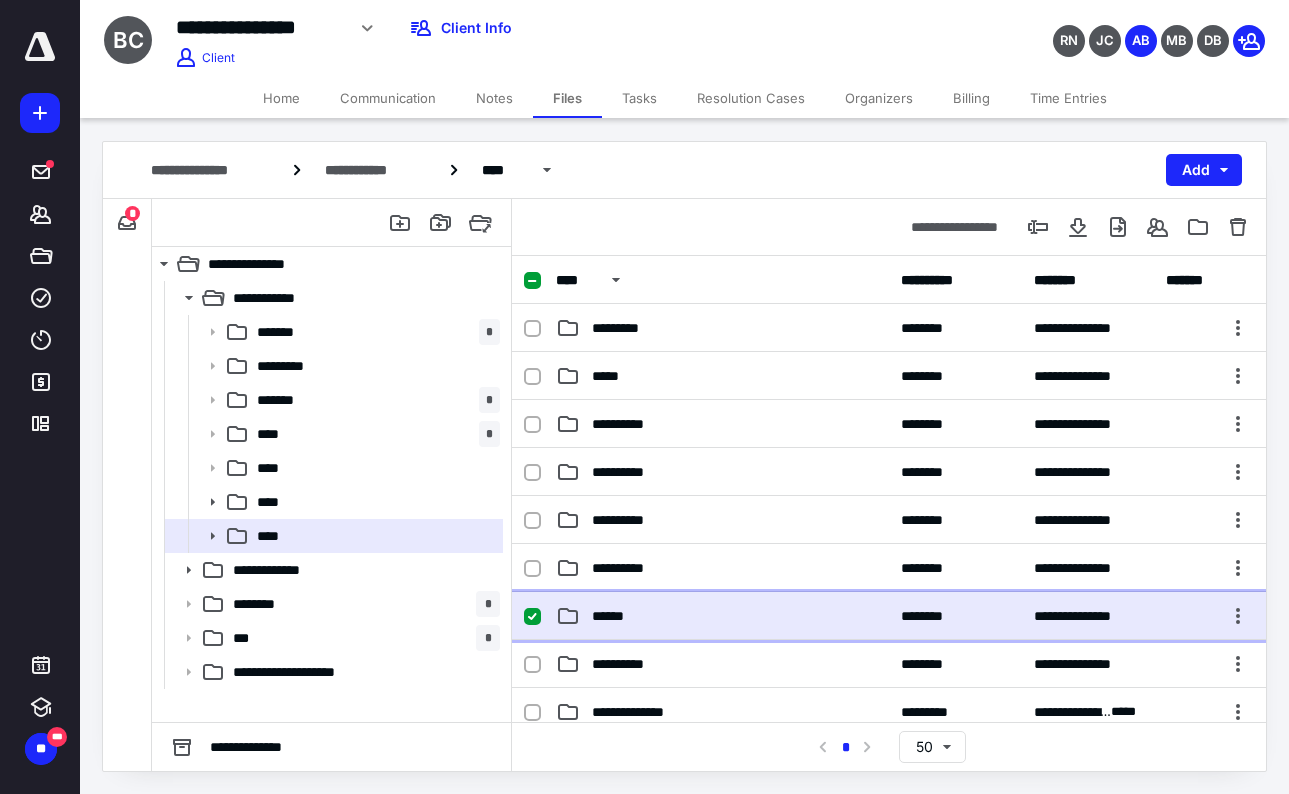 click on "**********" at bounding box center [889, 616] 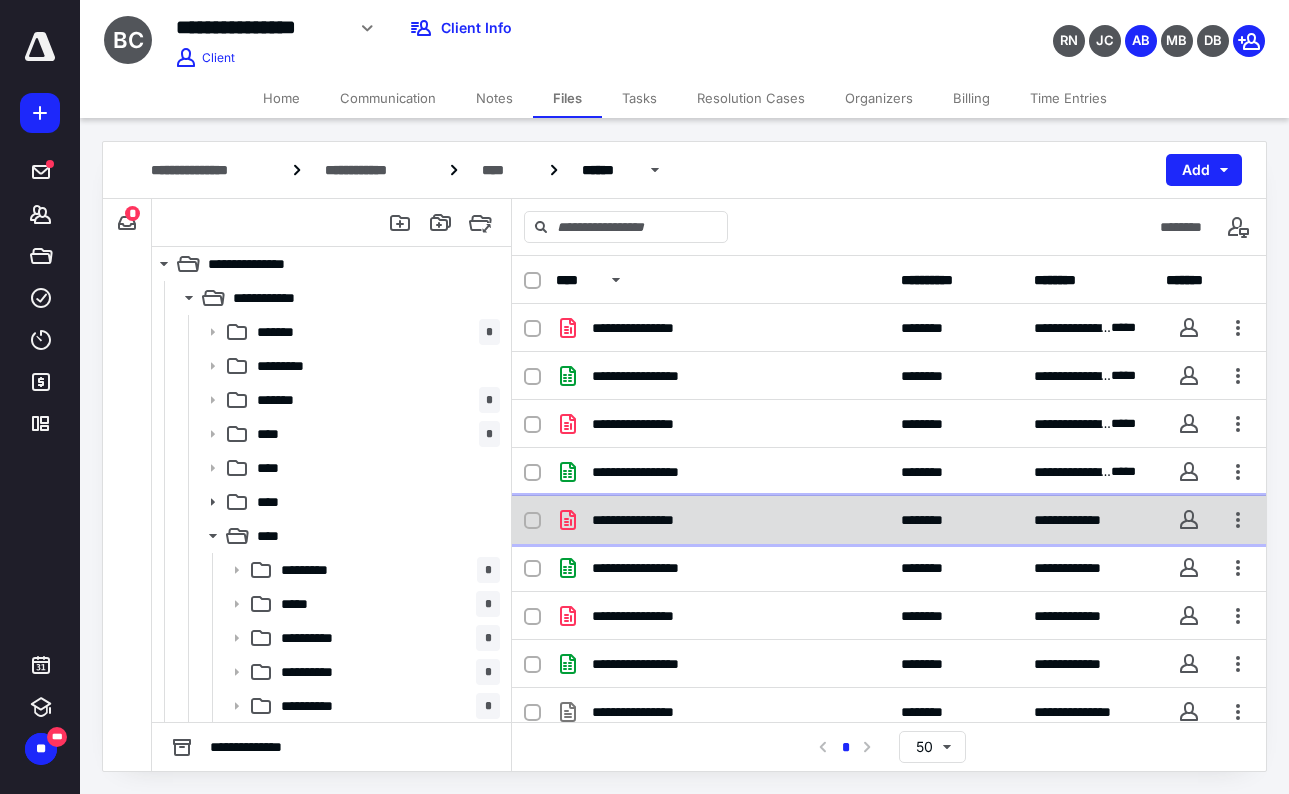 click on "**********" at bounding box center [648, 520] 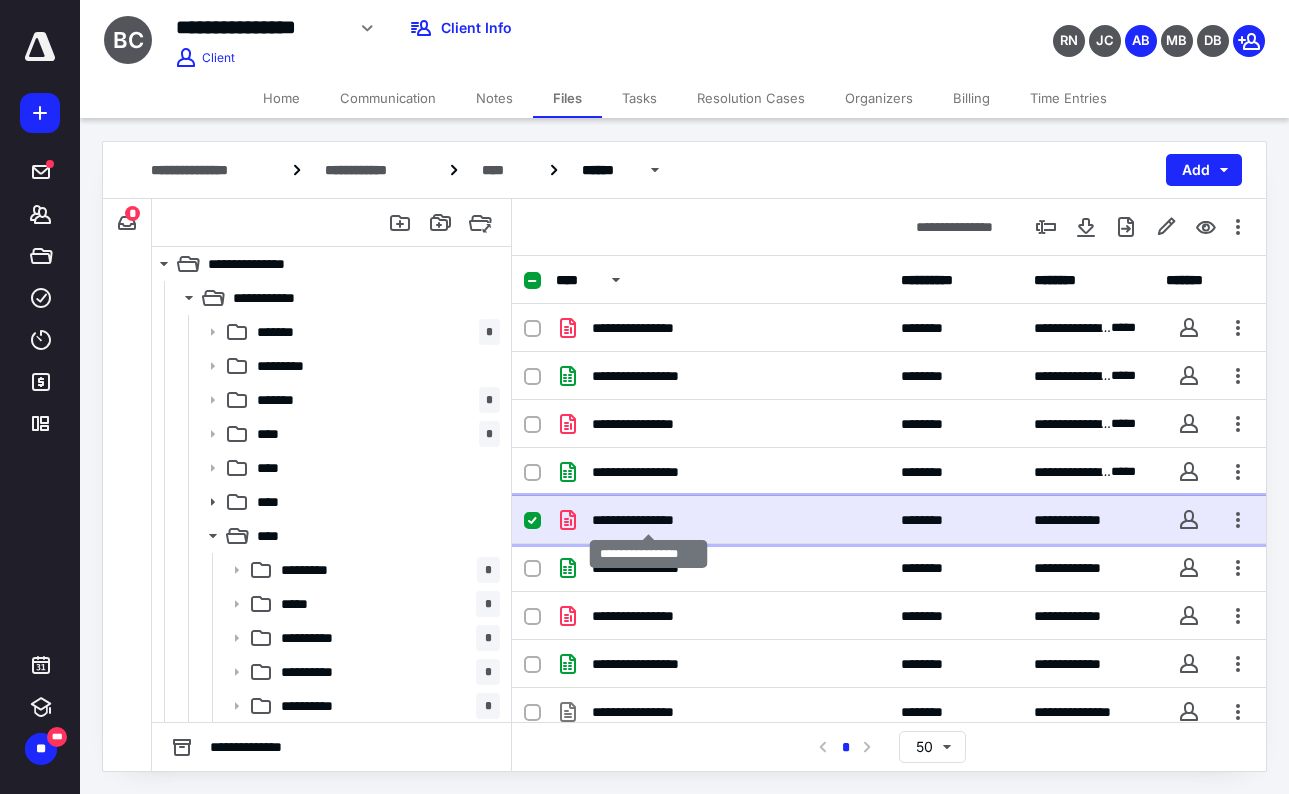 click on "**********" at bounding box center [648, 520] 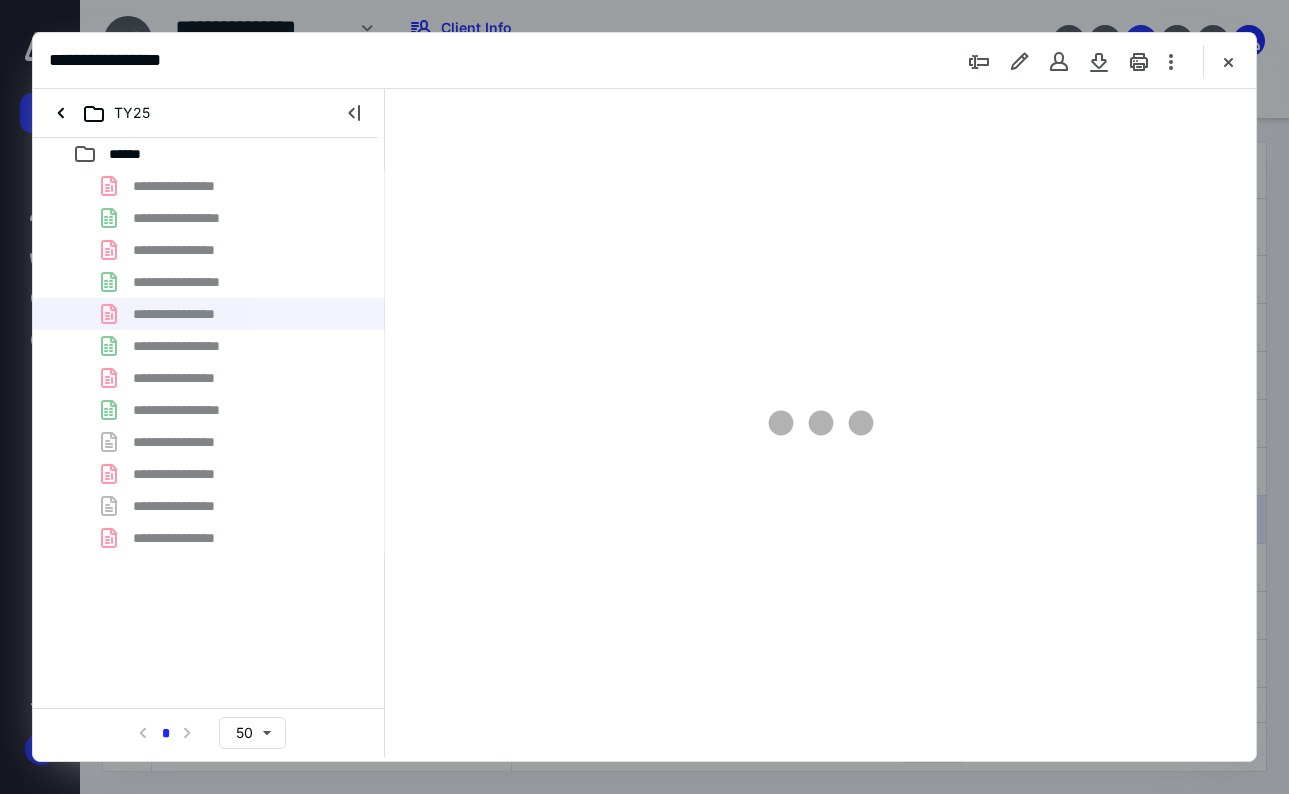 scroll, scrollTop: 0, scrollLeft: 0, axis: both 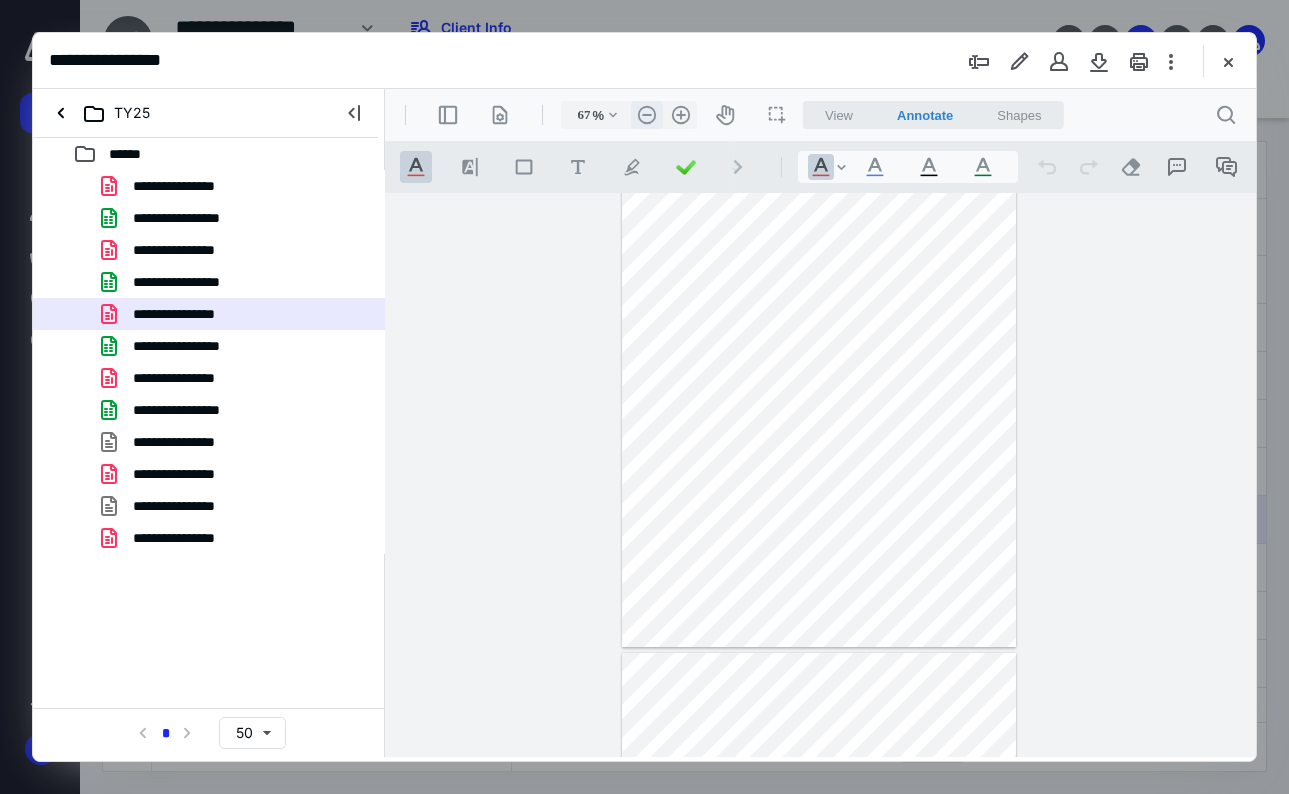 click on ".cls-1{fill:#abb0c4;} icon - header - zoom - out - line" at bounding box center (647, 115) 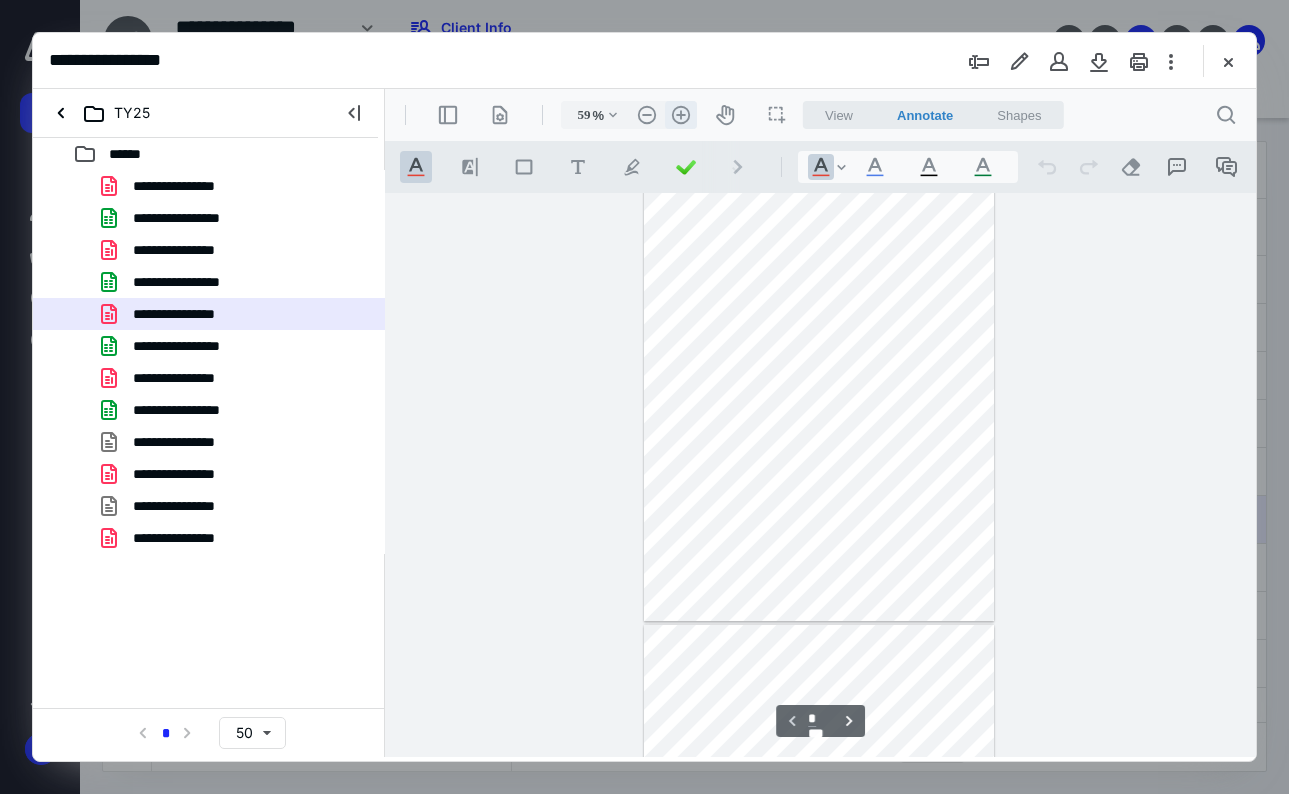 click on ".cls-1{fill:#abb0c4;} icon - header - zoom - in - line" at bounding box center (681, 115) 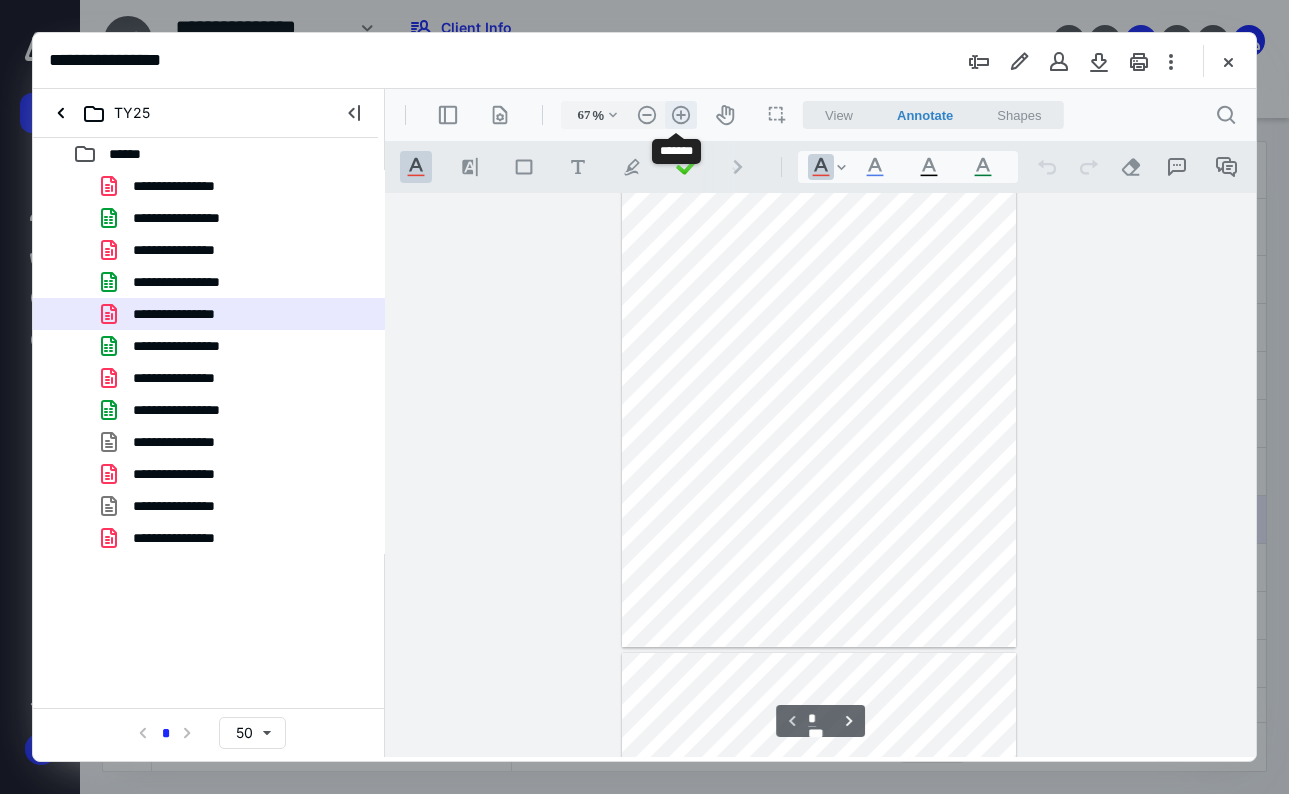 click on ".cls-1{fill:#abb0c4;} icon - header - zoom - in - line" at bounding box center (681, 115) 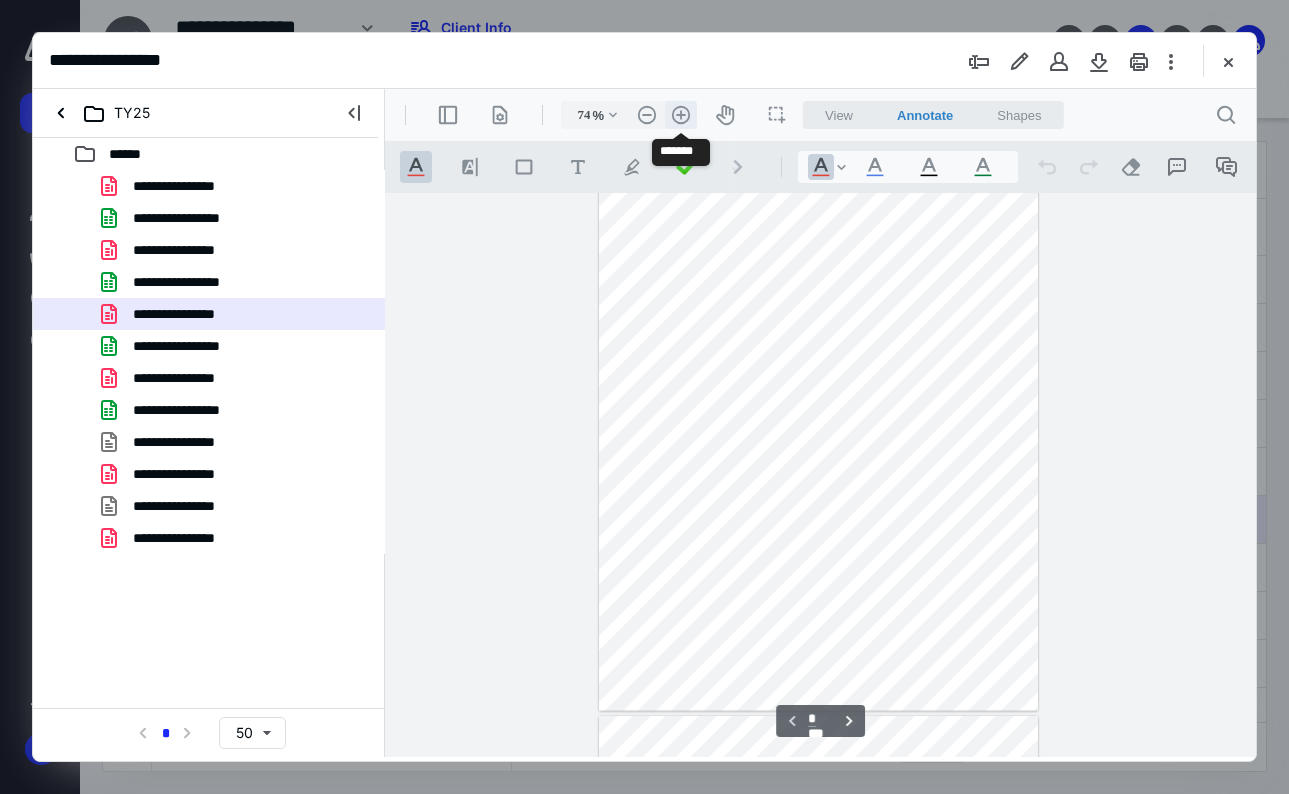 click on ".cls-1{fill:#abb0c4;} icon - header - zoom - in - line" at bounding box center [681, 115] 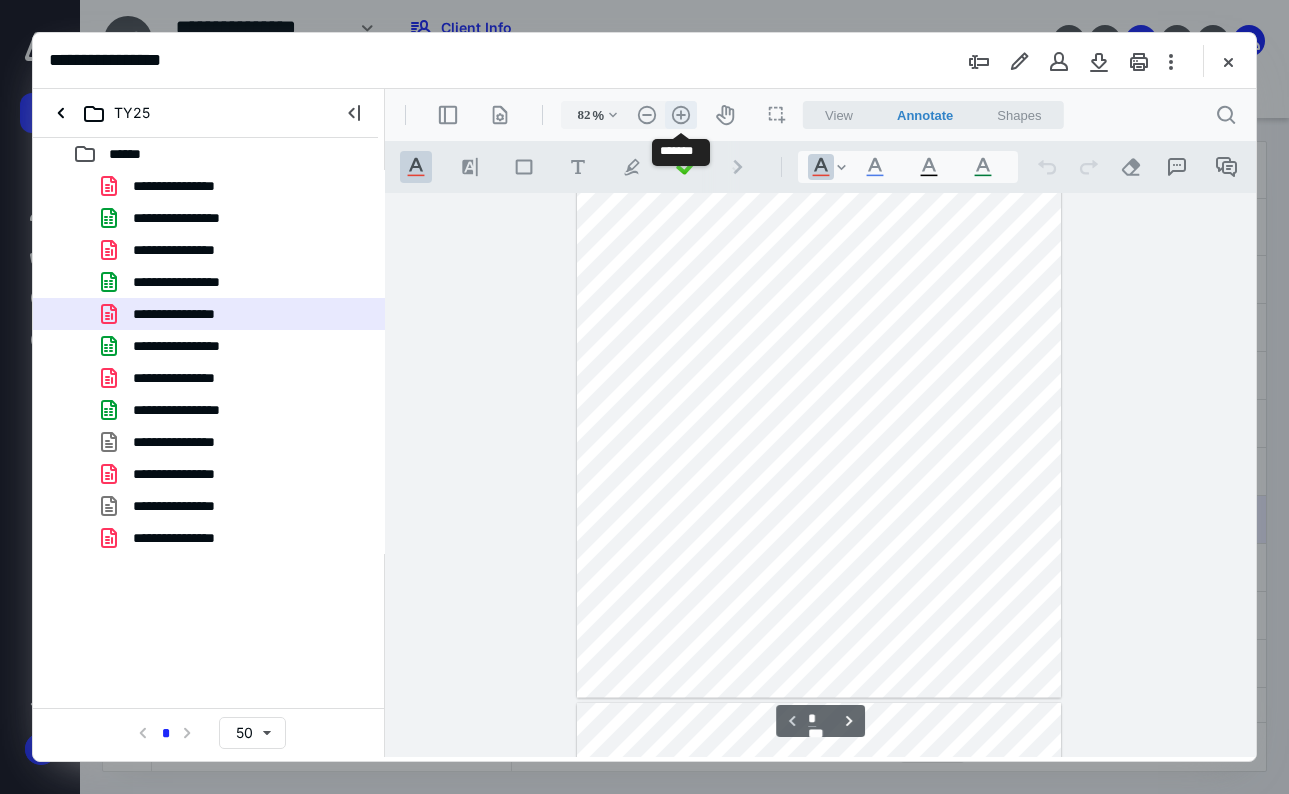 click on ".cls-1{fill:#abb0c4;} icon - header - zoom - in - line" at bounding box center (681, 115) 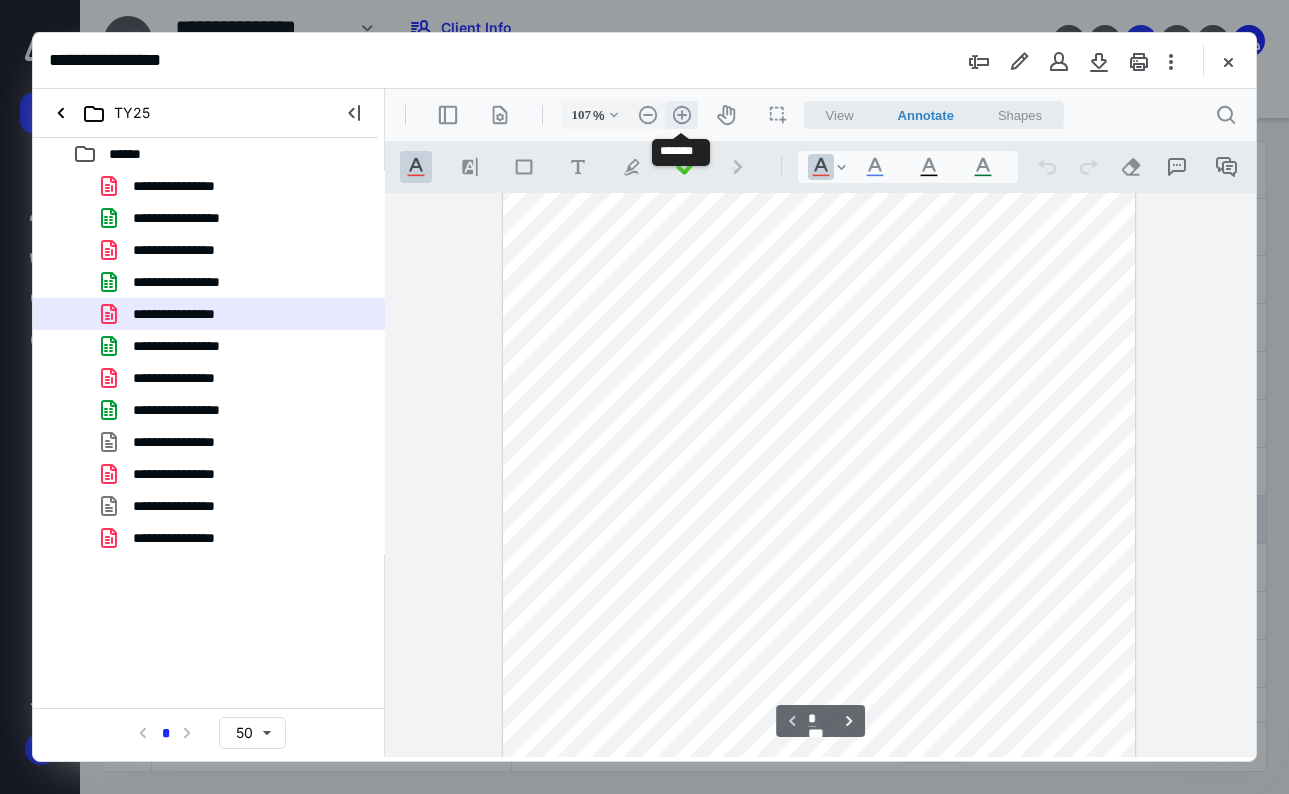click on ".cls-1{fill:#abb0c4;} icon - header - zoom - in - line" at bounding box center (682, 115) 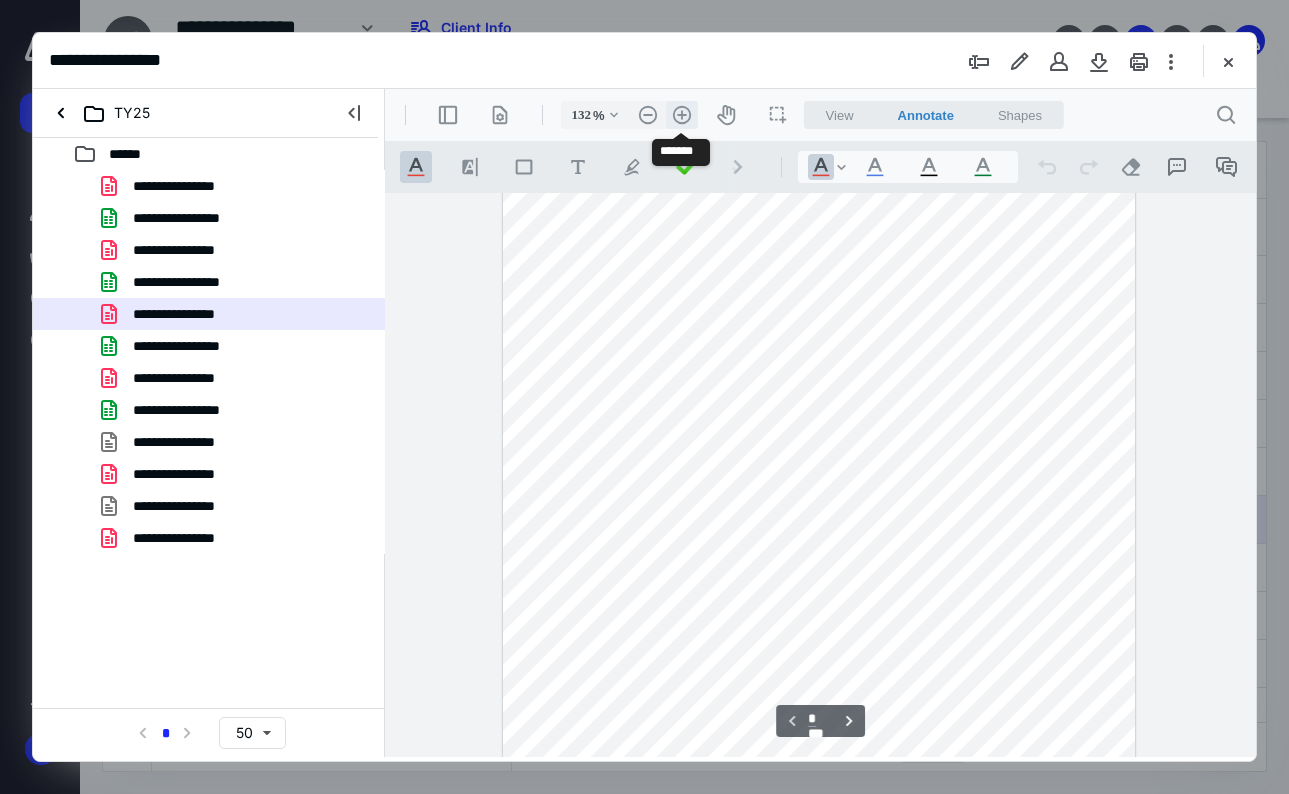 scroll, scrollTop: 437, scrollLeft: 0, axis: vertical 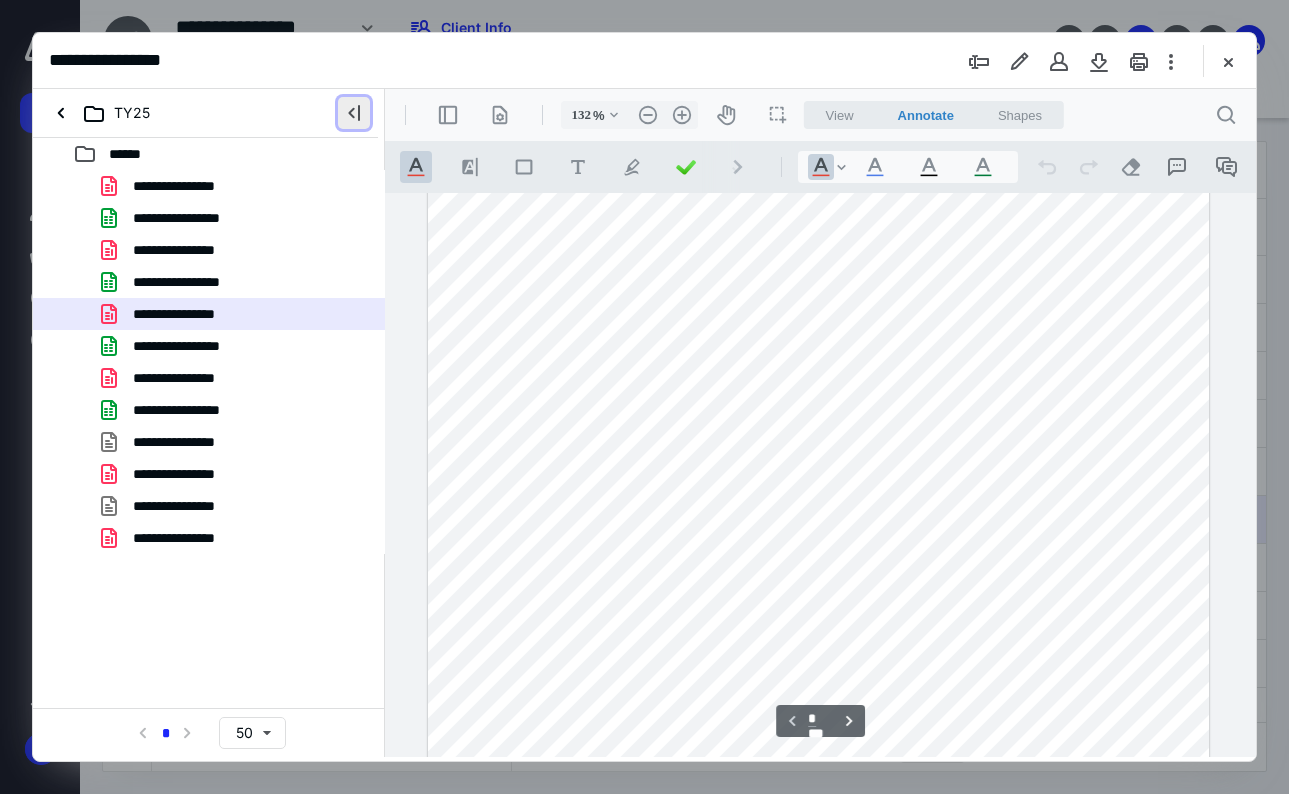 click at bounding box center [354, 113] 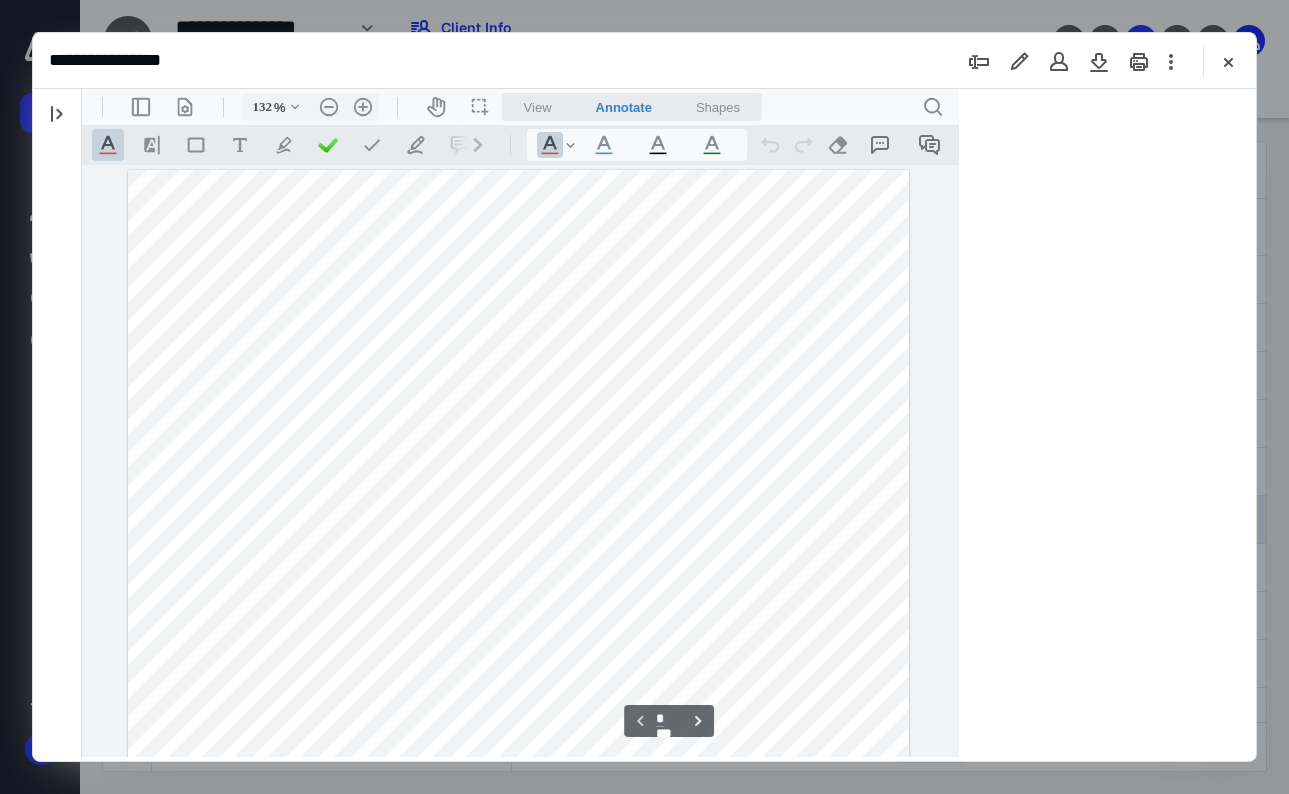scroll, scrollTop: 0, scrollLeft: 0, axis: both 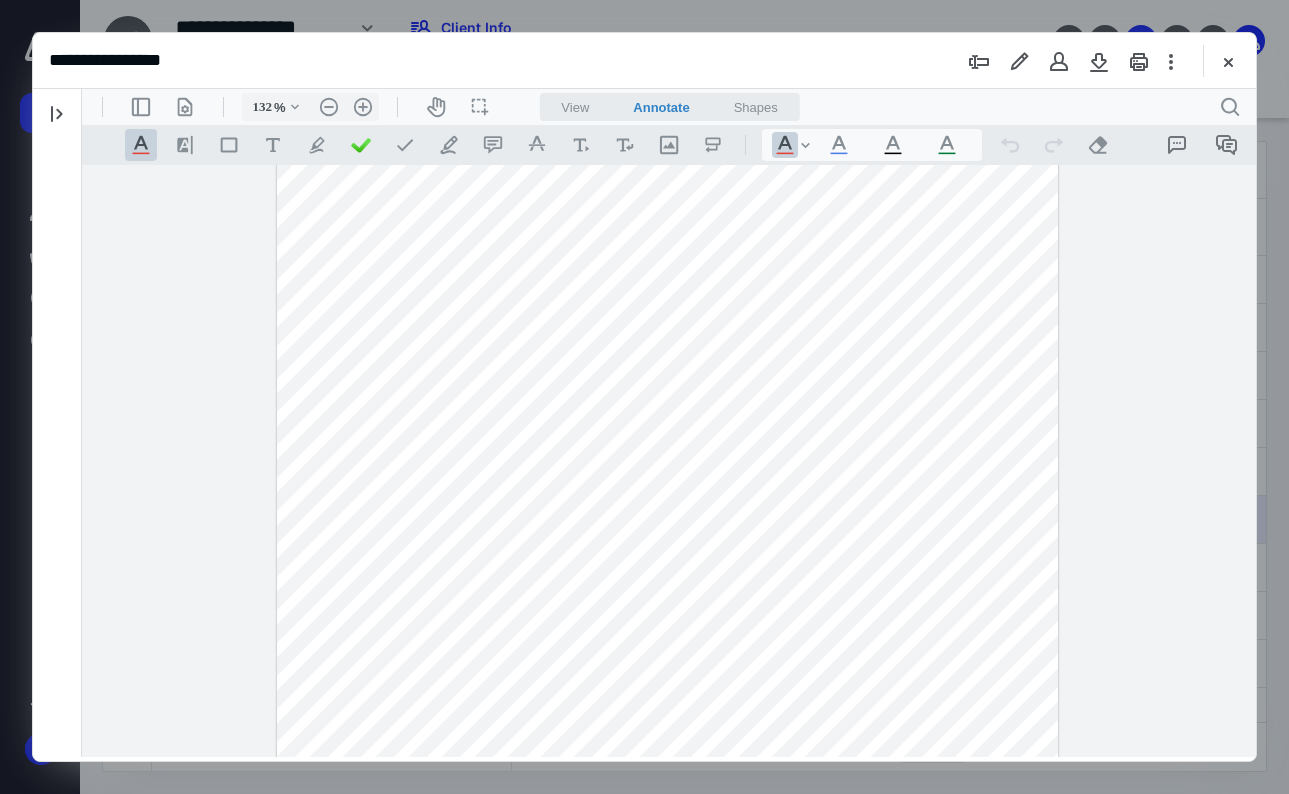 type 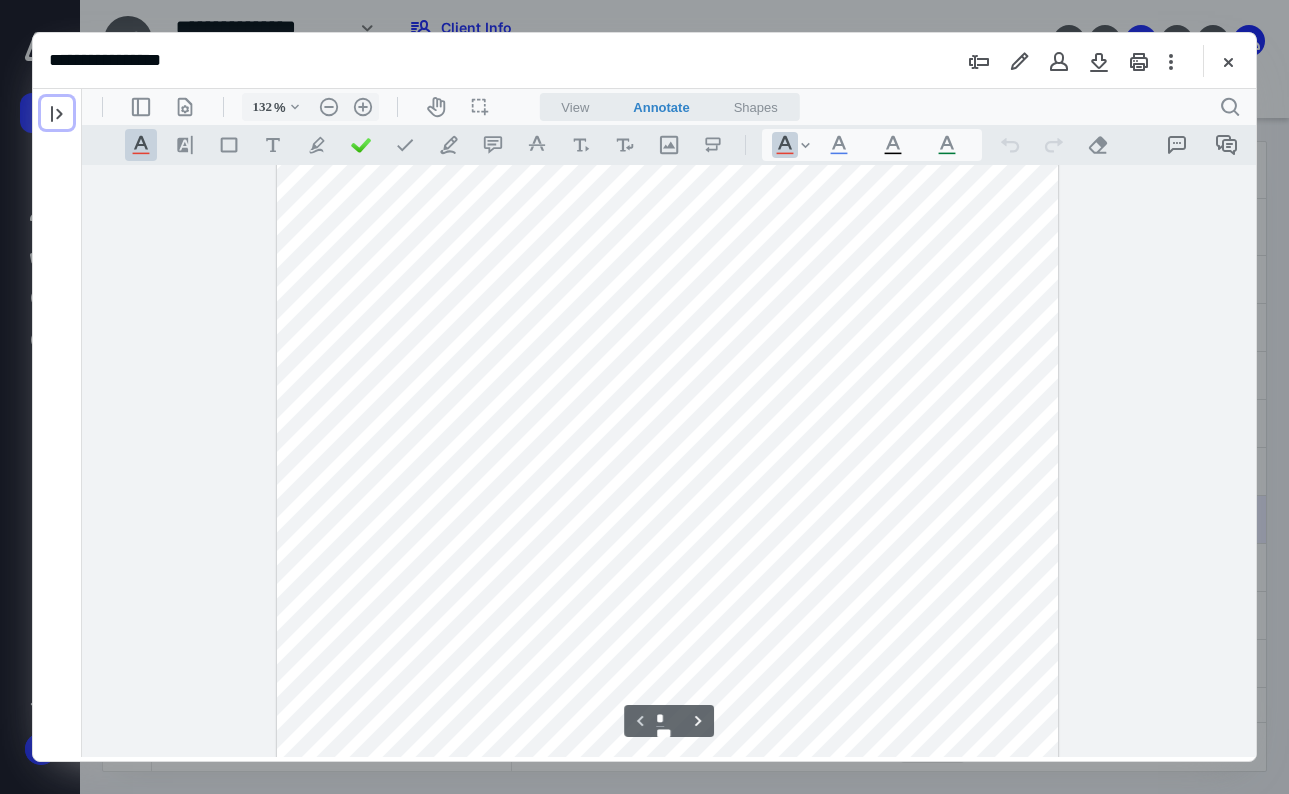 scroll, scrollTop: 0, scrollLeft: 0, axis: both 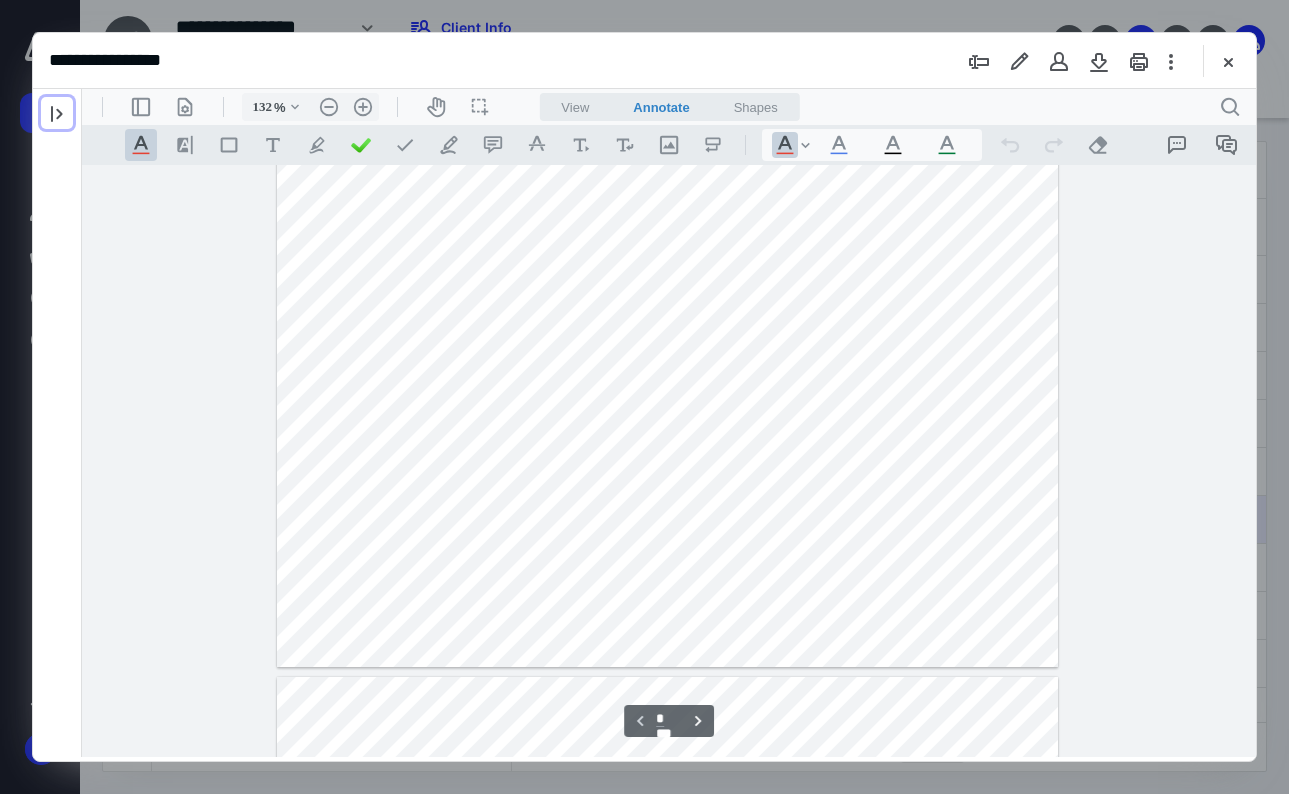 type on "*" 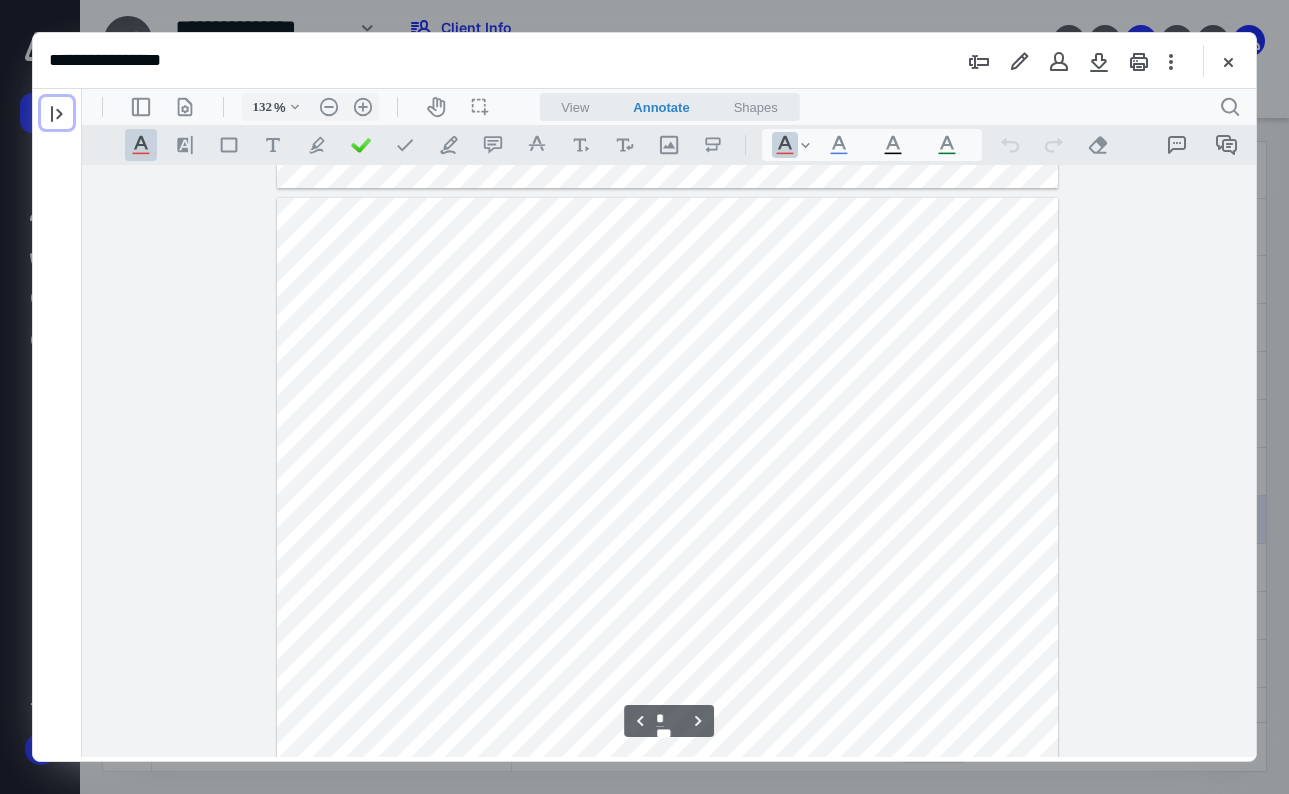 scroll, scrollTop: 1089, scrollLeft: 0, axis: vertical 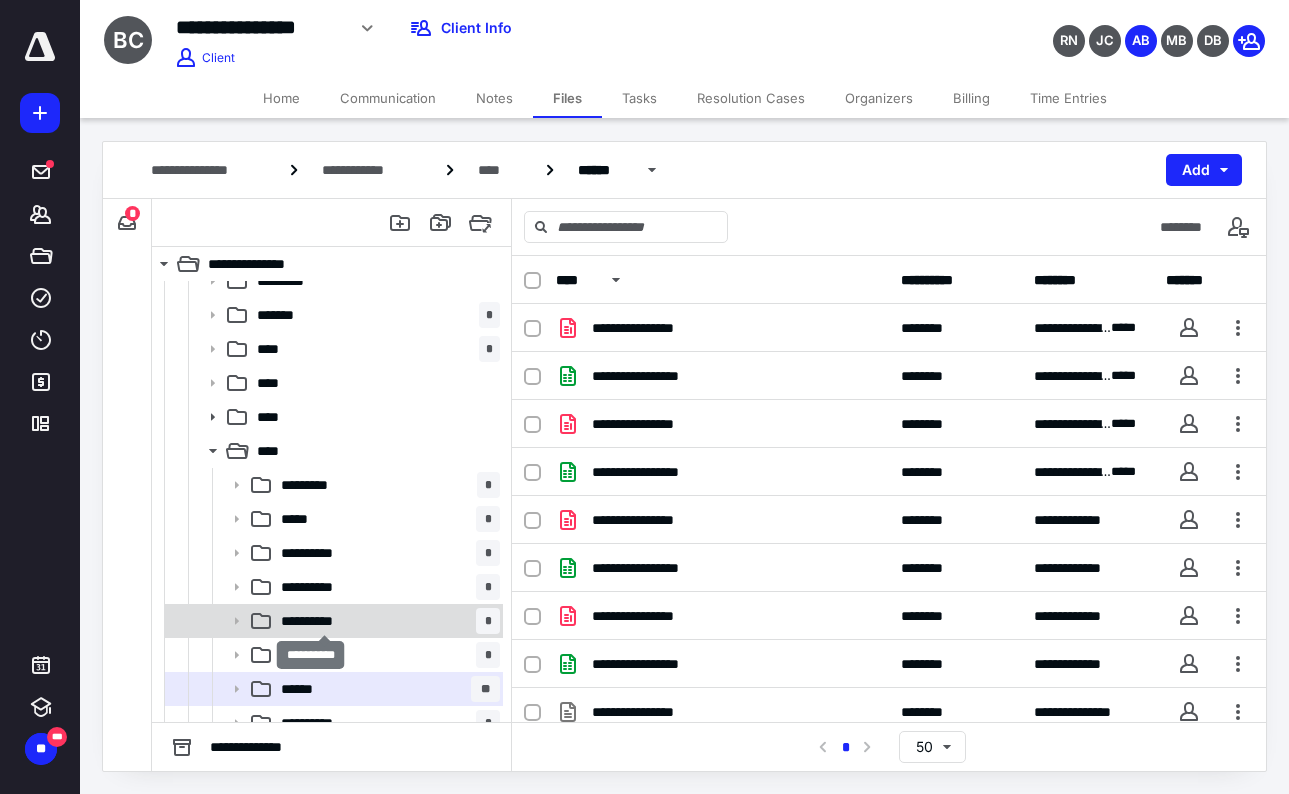click on "**********" at bounding box center [324, 621] 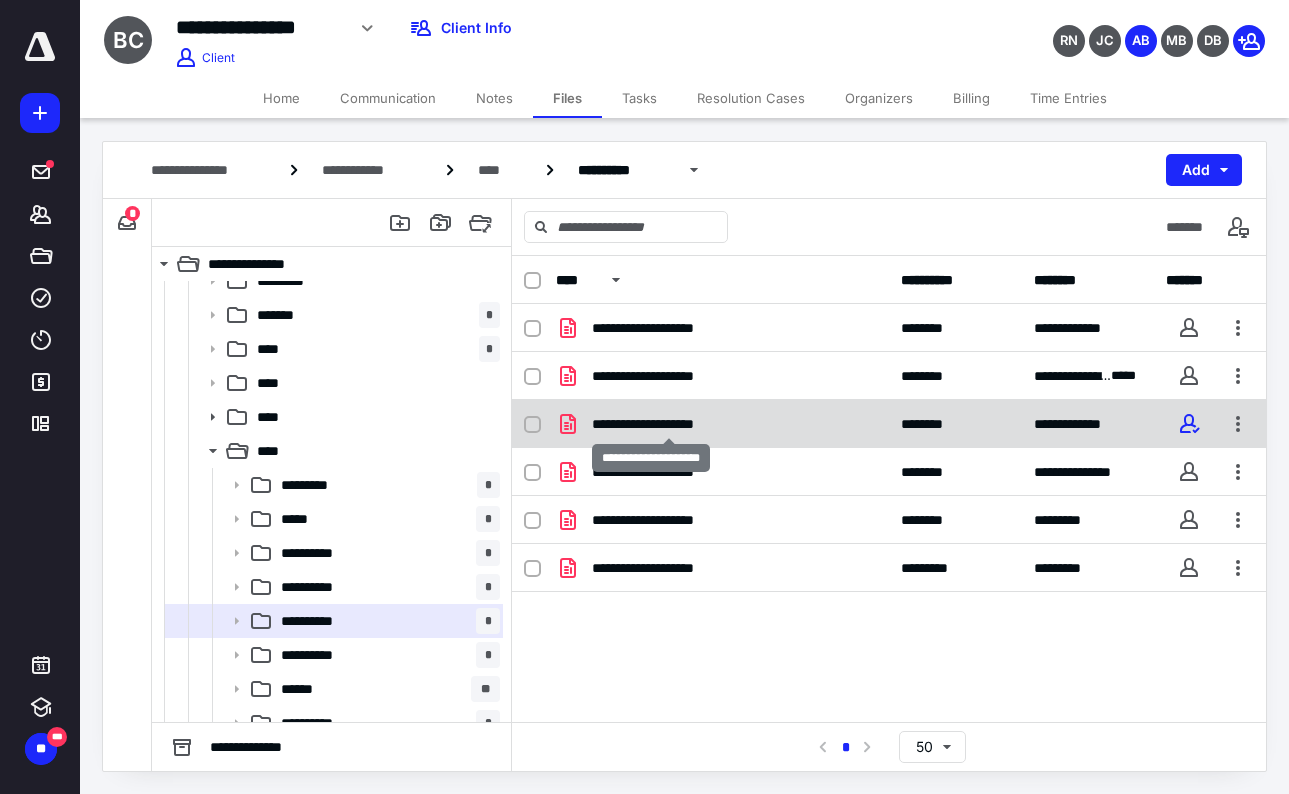 click on "**********" at bounding box center (668, 424) 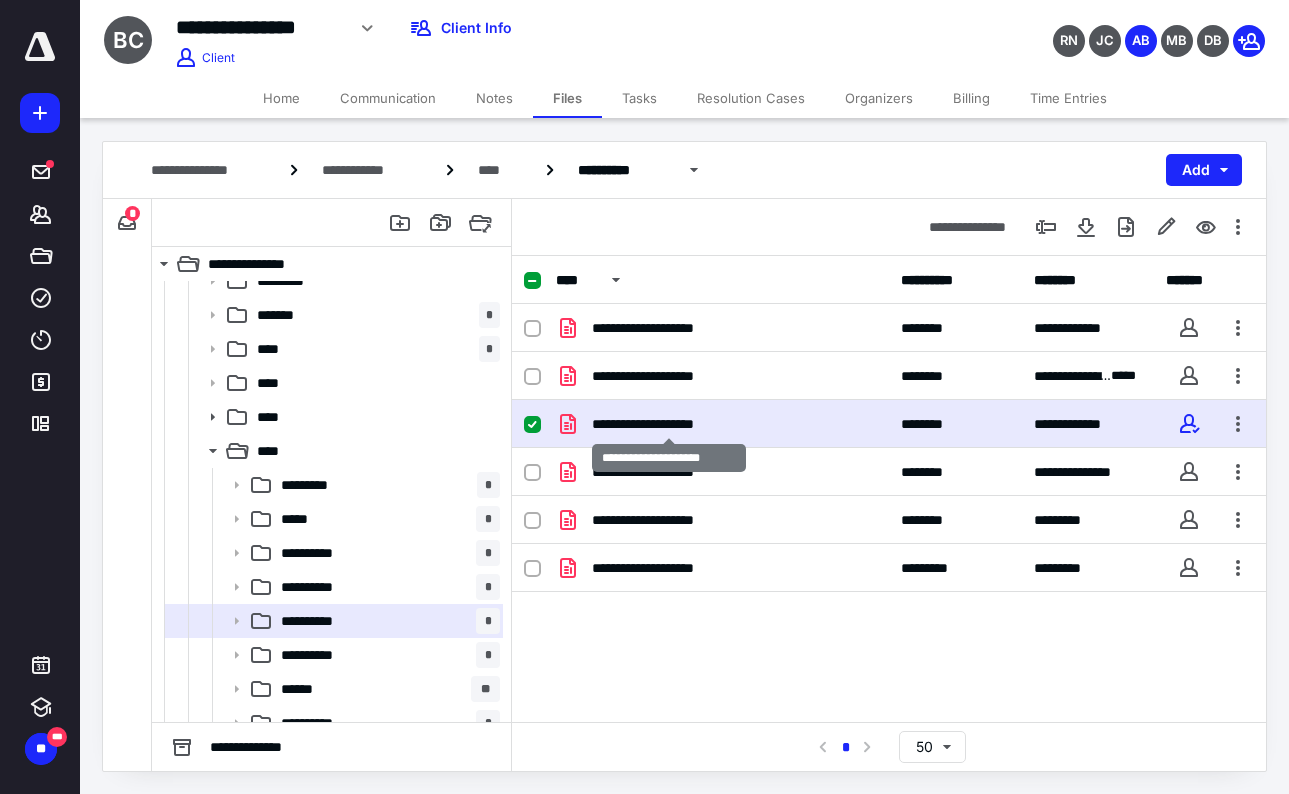 click on "**********" at bounding box center [668, 424] 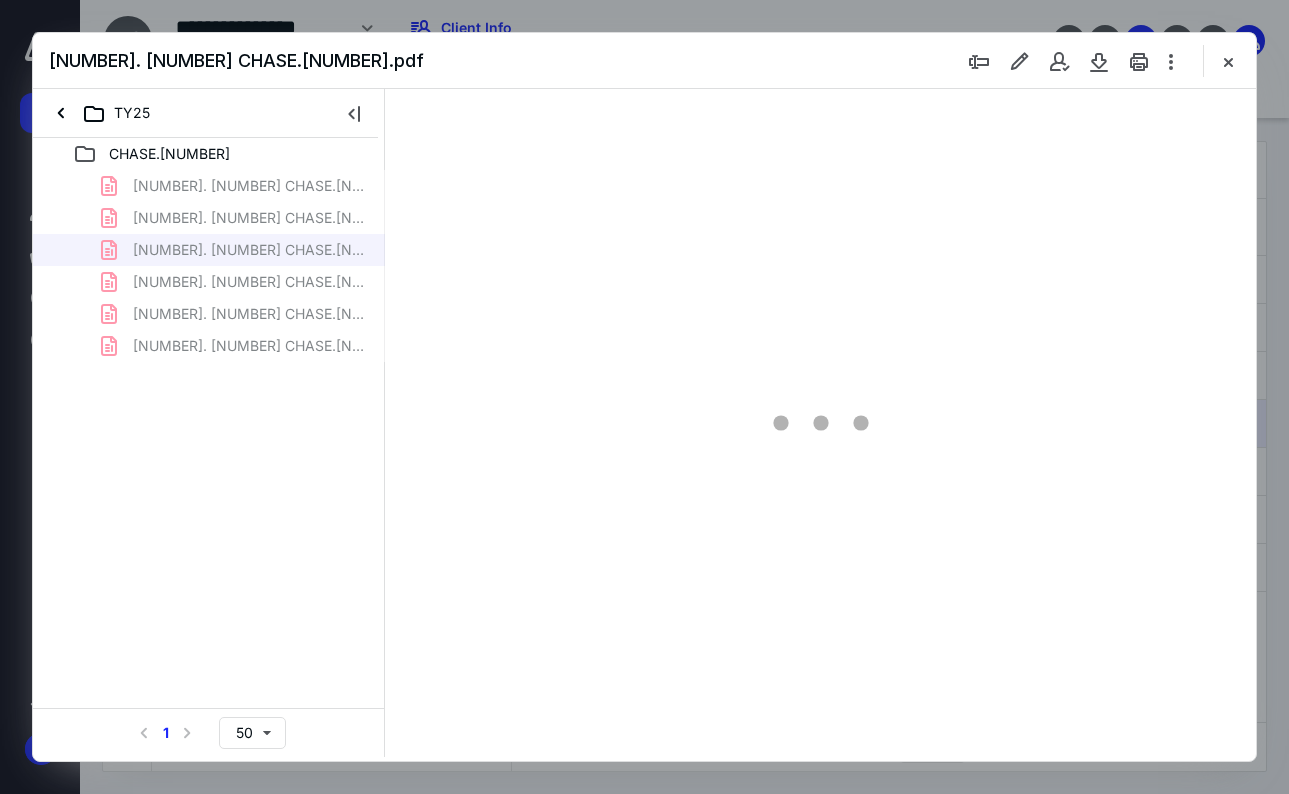 scroll, scrollTop: 85, scrollLeft: 0, axis: vertical 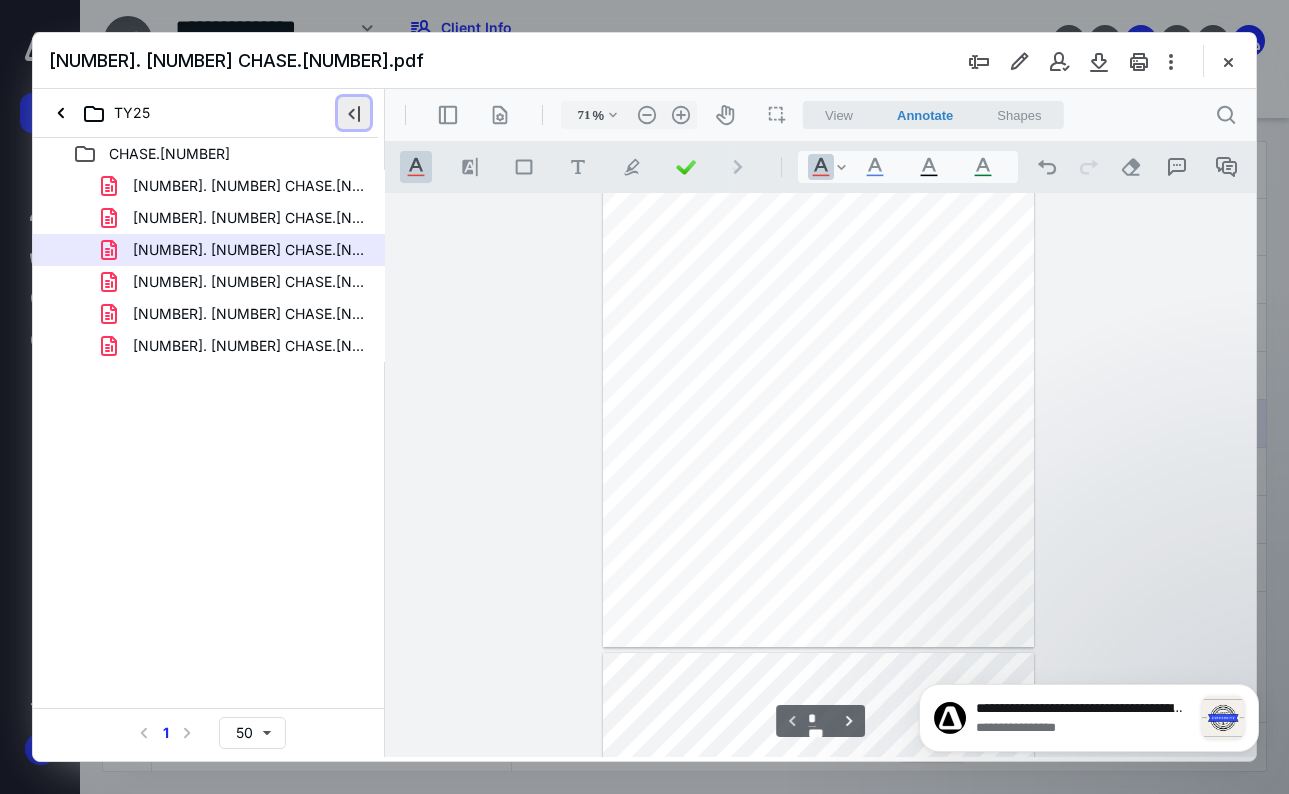 click at bounding box center (354, 113) 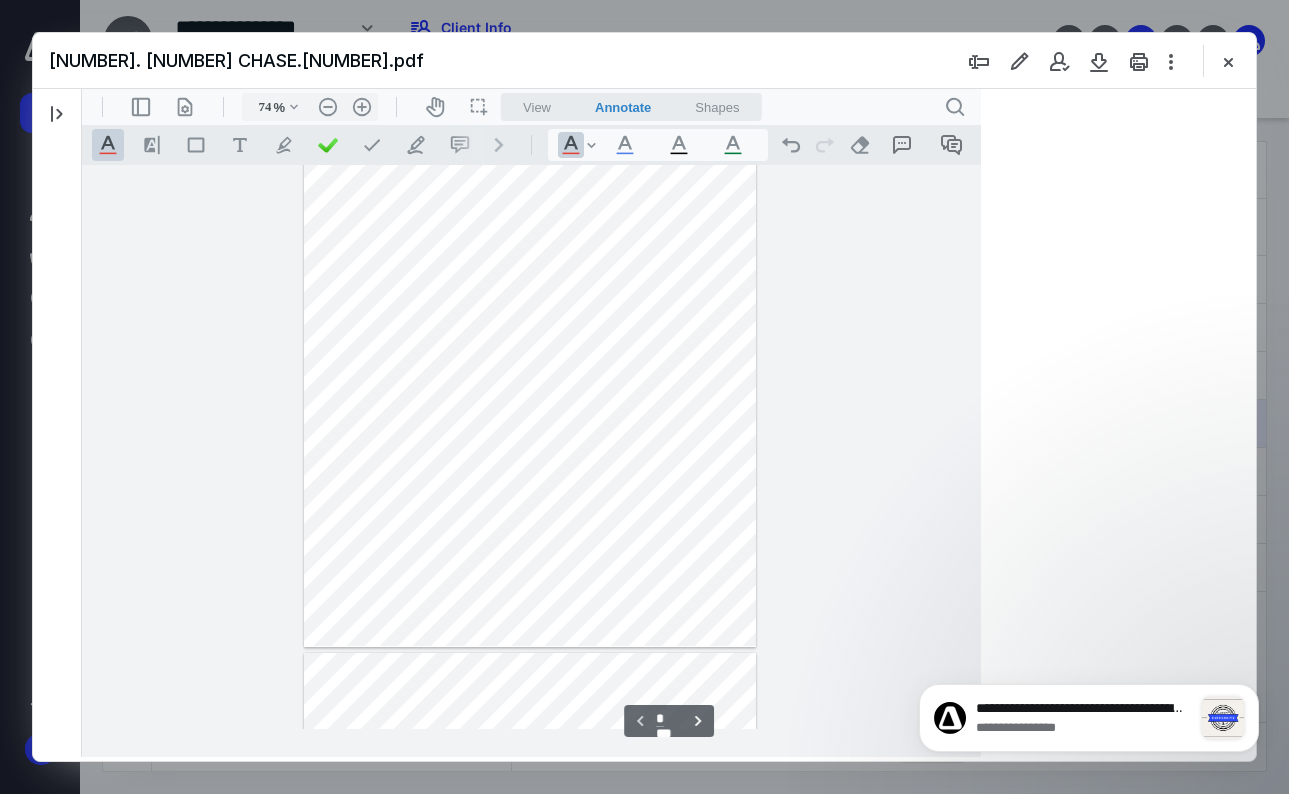 scroll, scrollTop: 79, scrollLeft: 0, axis: vertical 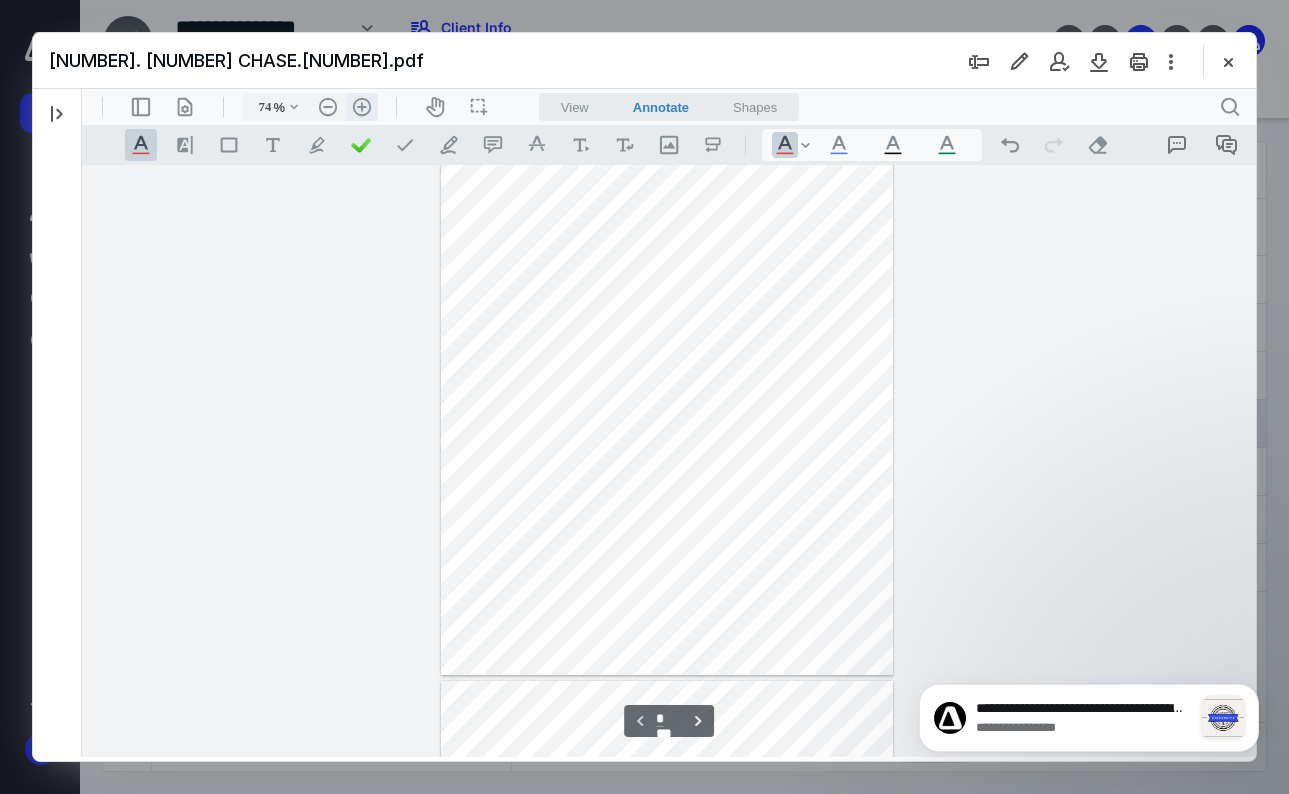 click on ".cls-1{fill:#abb0c4;} icon - header - zoom - in - line" at bounding box center [362, 107] 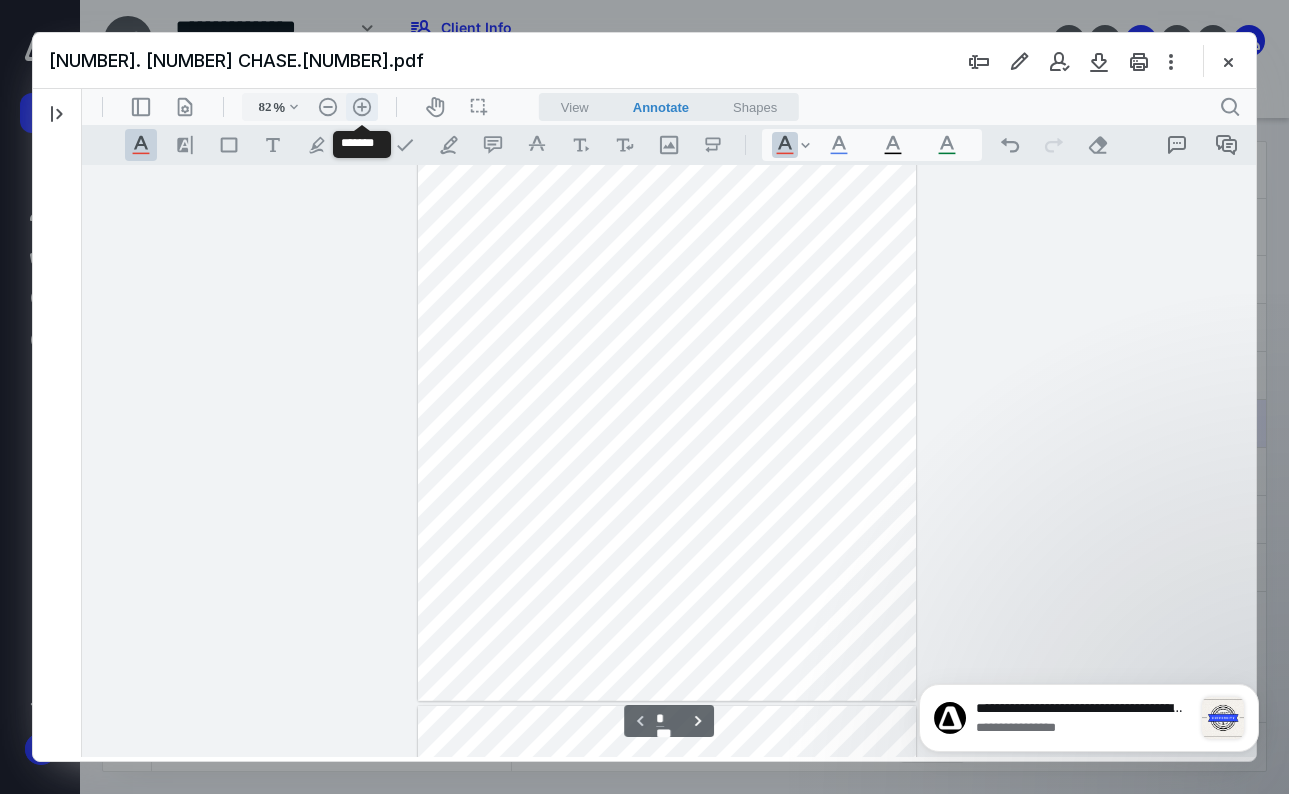 click on ".cls-1{fill:#abb0c4;} icon - header - zoom - in - line" at bounding box center (362, 107) 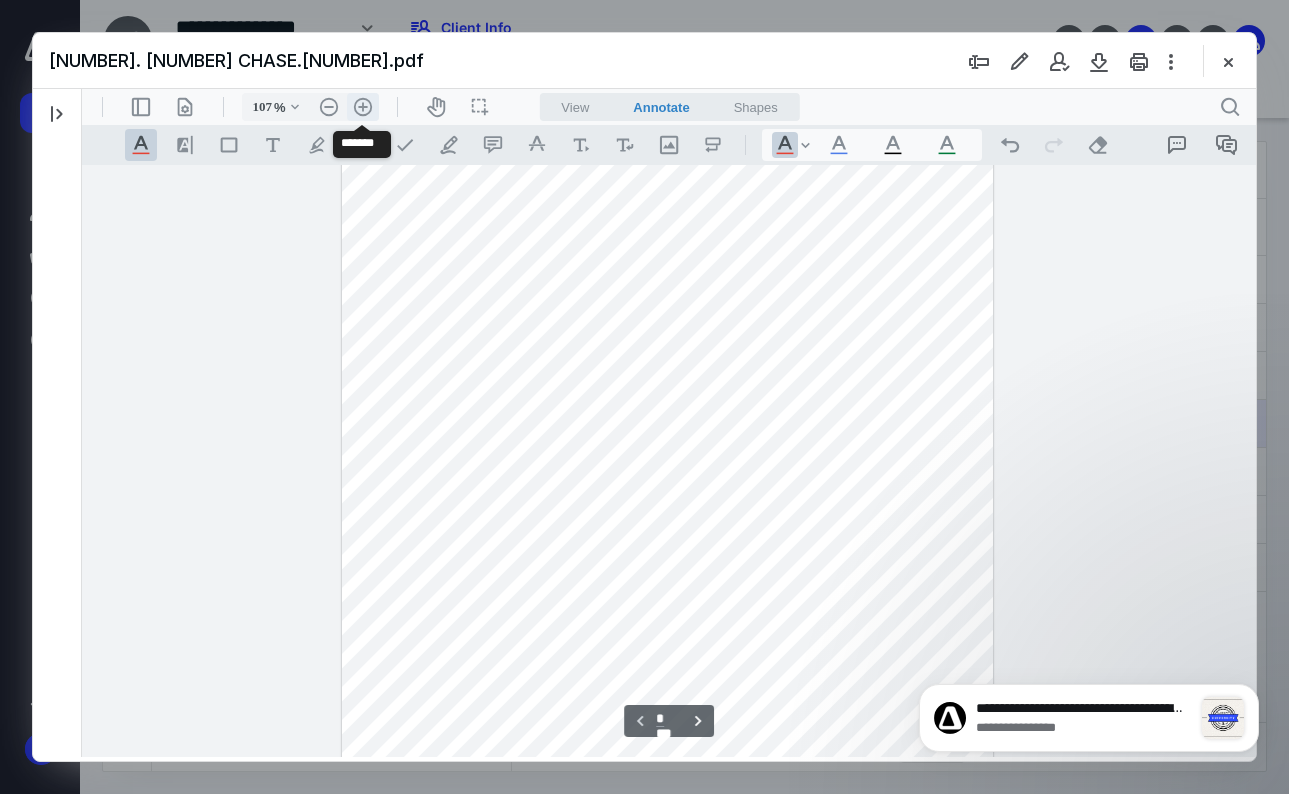 click on ".cls-1{fill:#abb0c4;} icon - header - zoom - in - line" at bounding box center (363, 107) 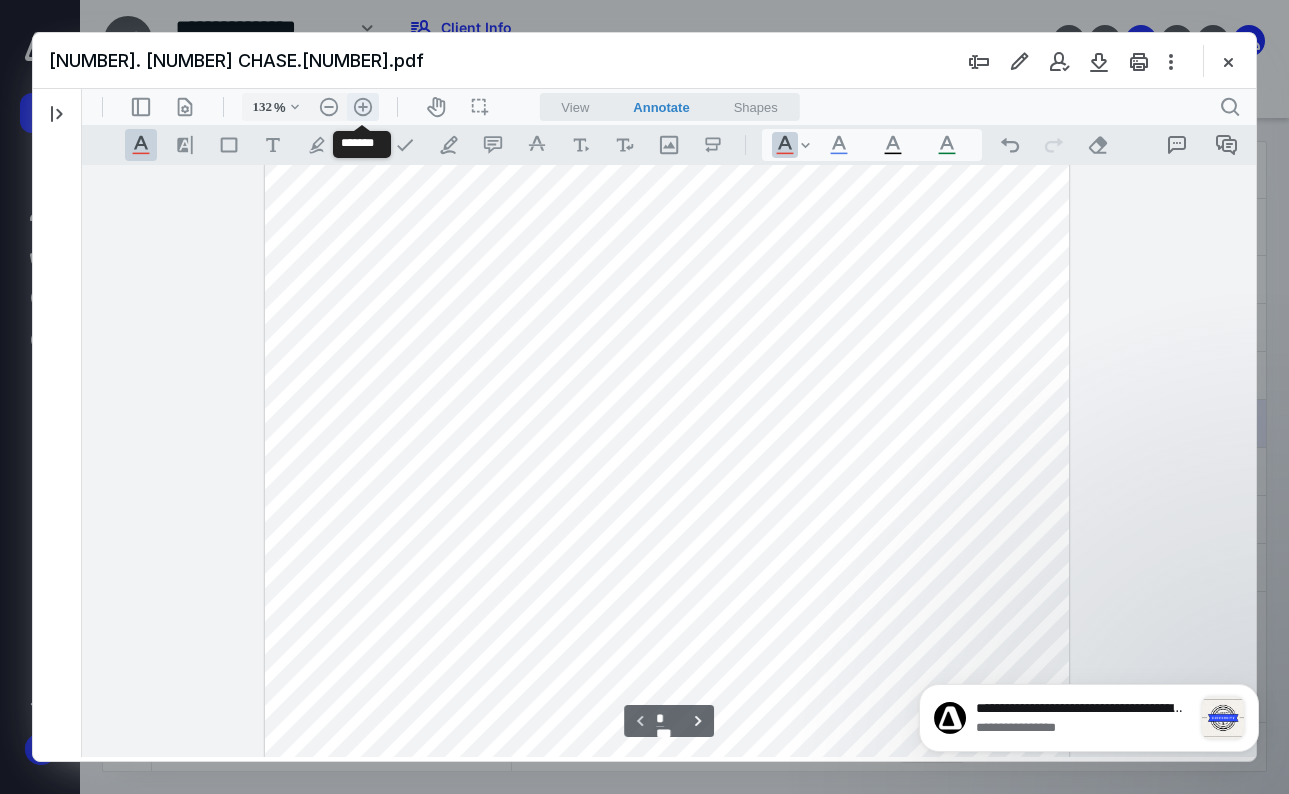 click on ".cls-1{fill:#abb0c4;} icon - header - zoom - in - line" at bounding box center (363, 107) 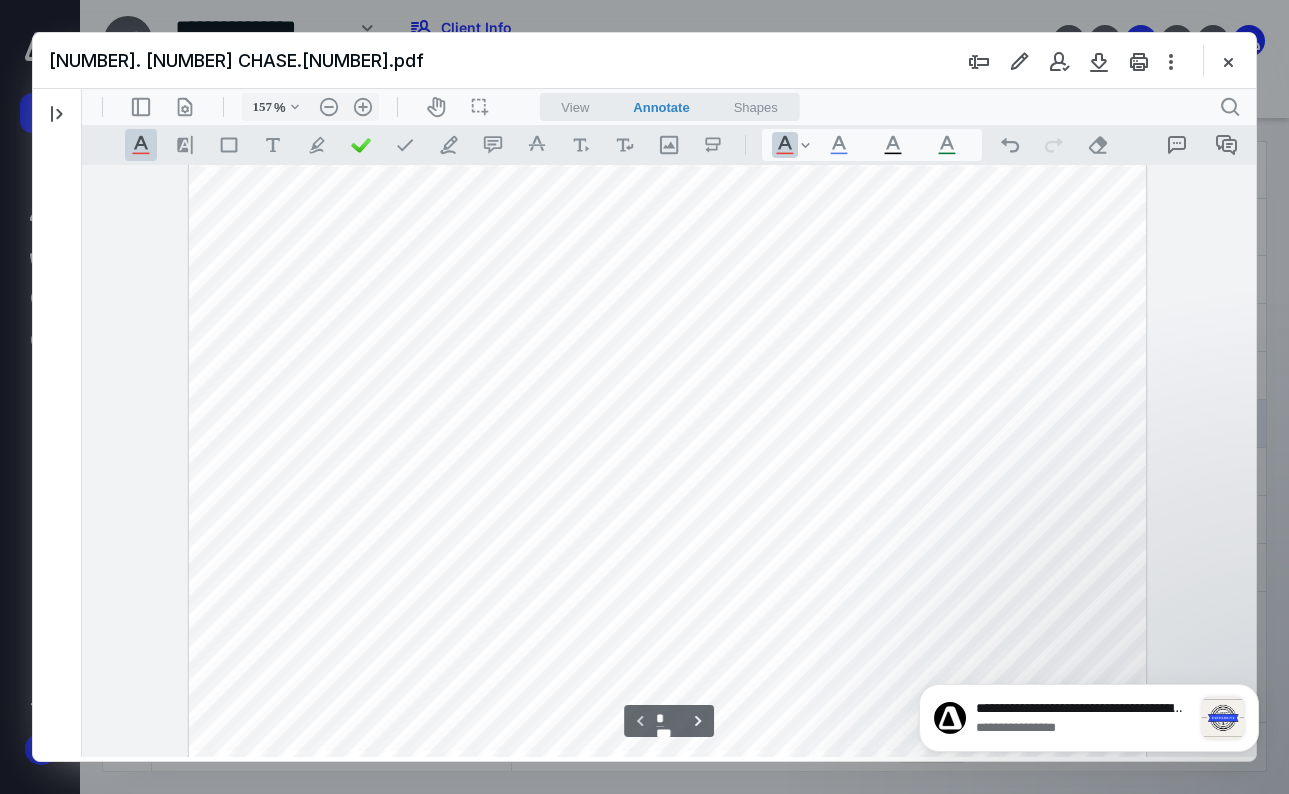 scroll, scrollTop: 563, scrollLeft: 0, axis: vertical 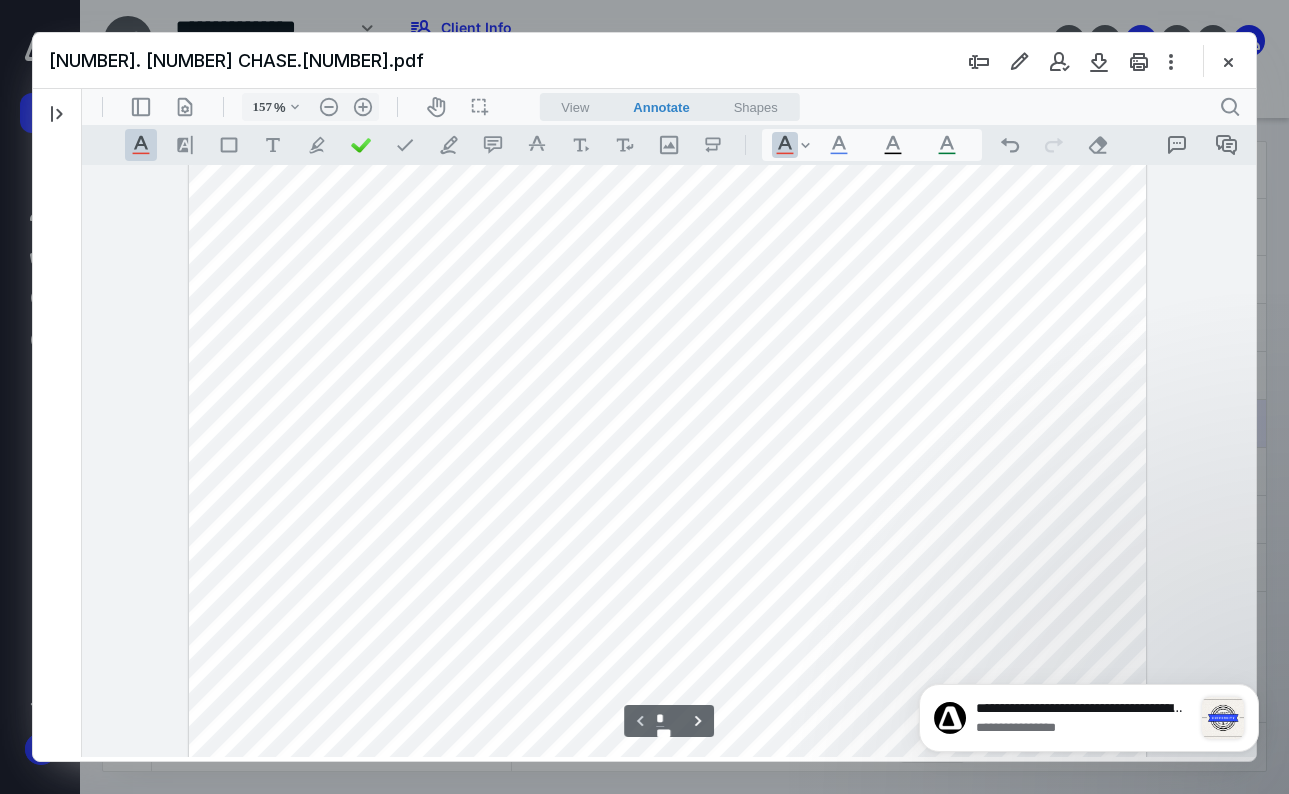 drag, startPoint x: 773, startPoint y: 596, endPoint x: 706, endPoint y: 596, distance: 67 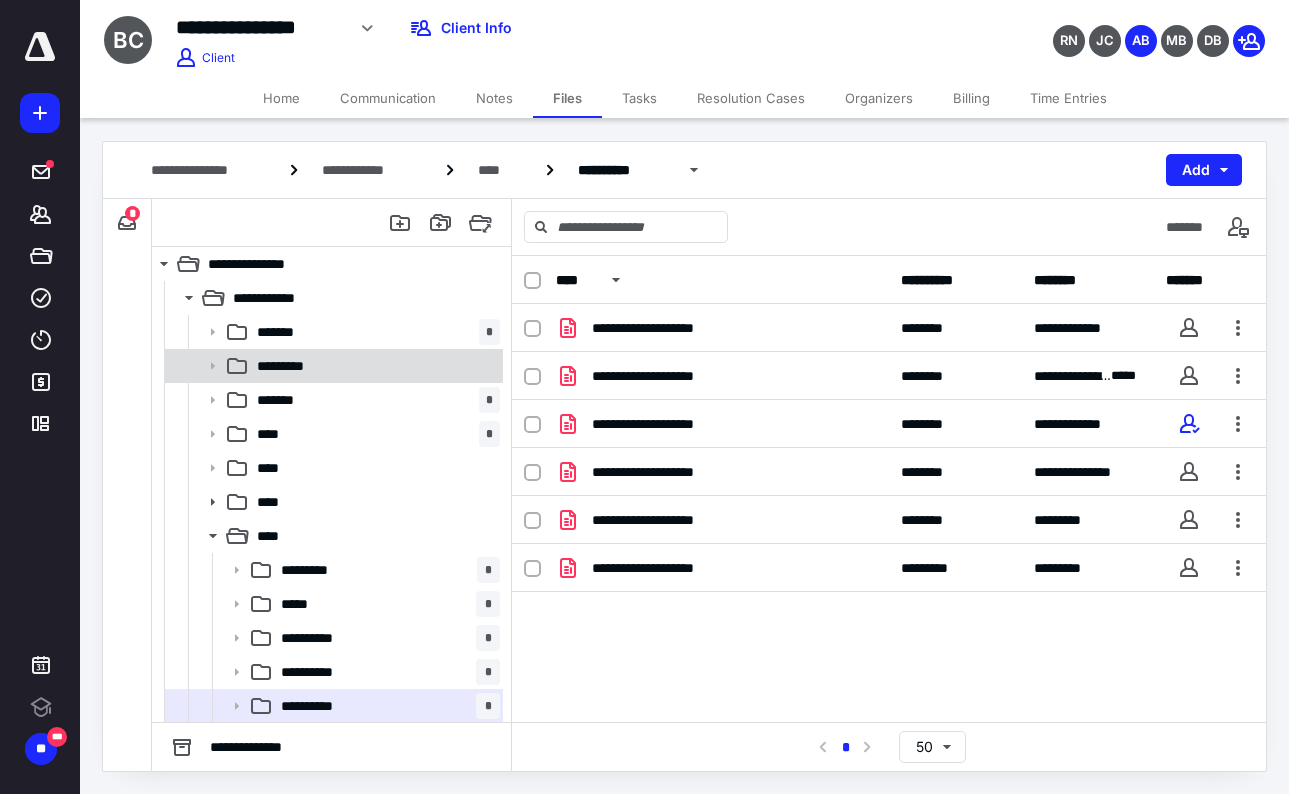 scroll, scrollTop: 0, scrollLeft: 0, axis: both 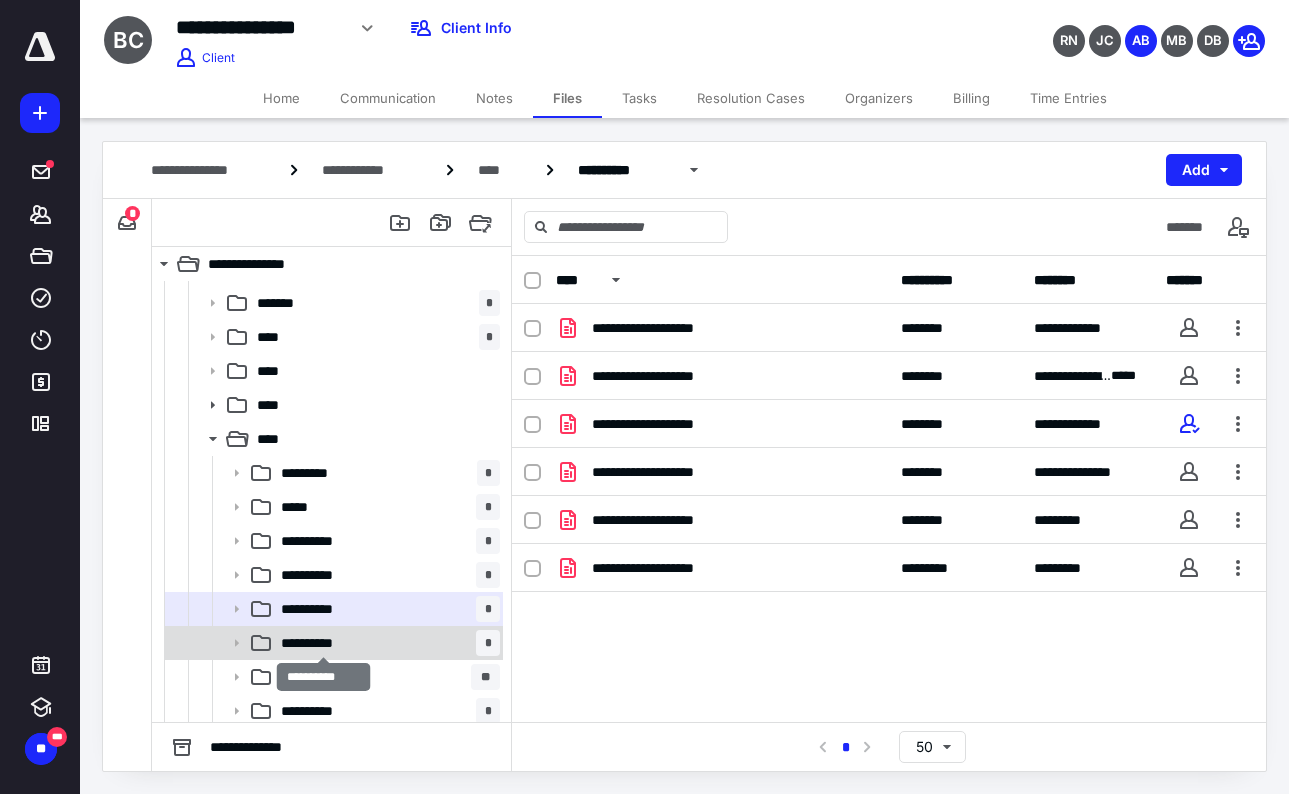 click on "**********" at bounding box center [323, 643] 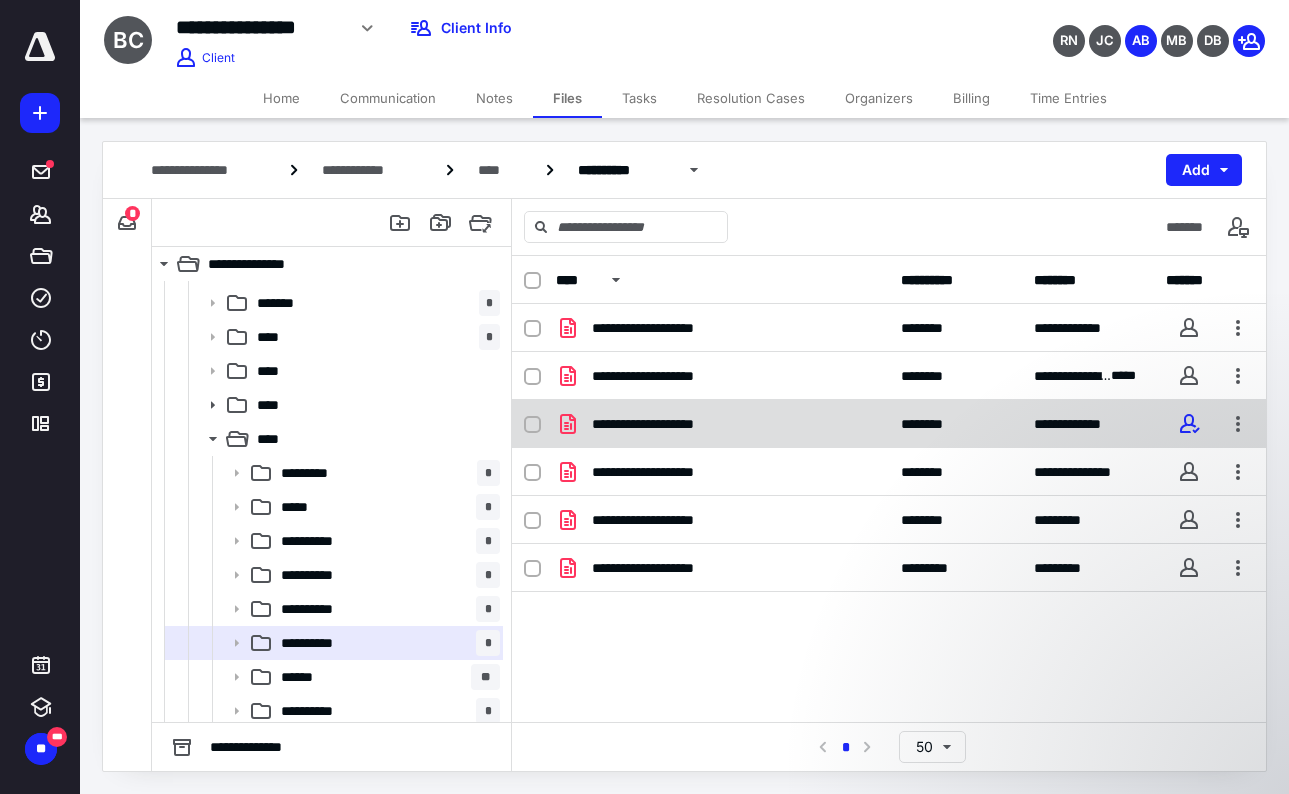 click on "**********" at bounding box center (667, 424) 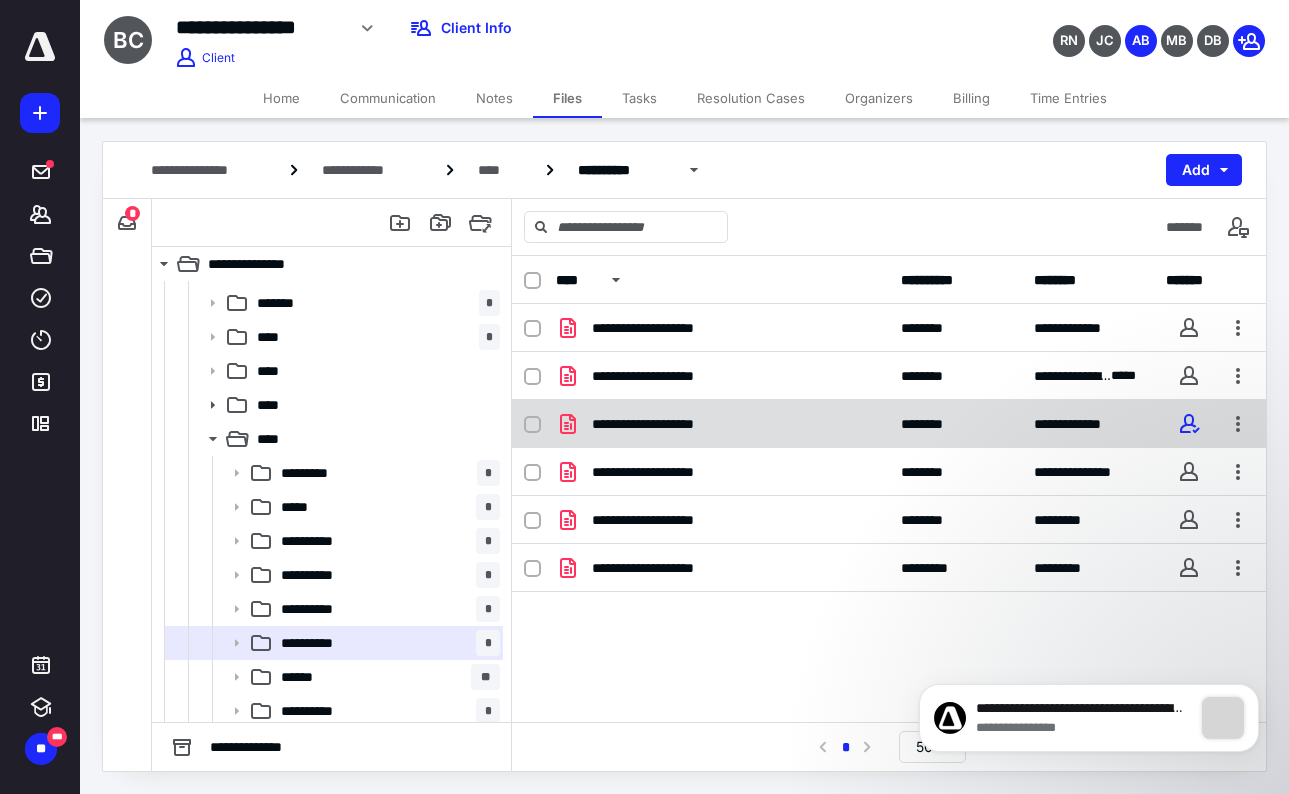 scroll, scrollTop: 0, scrollLeft: 0, axis: both 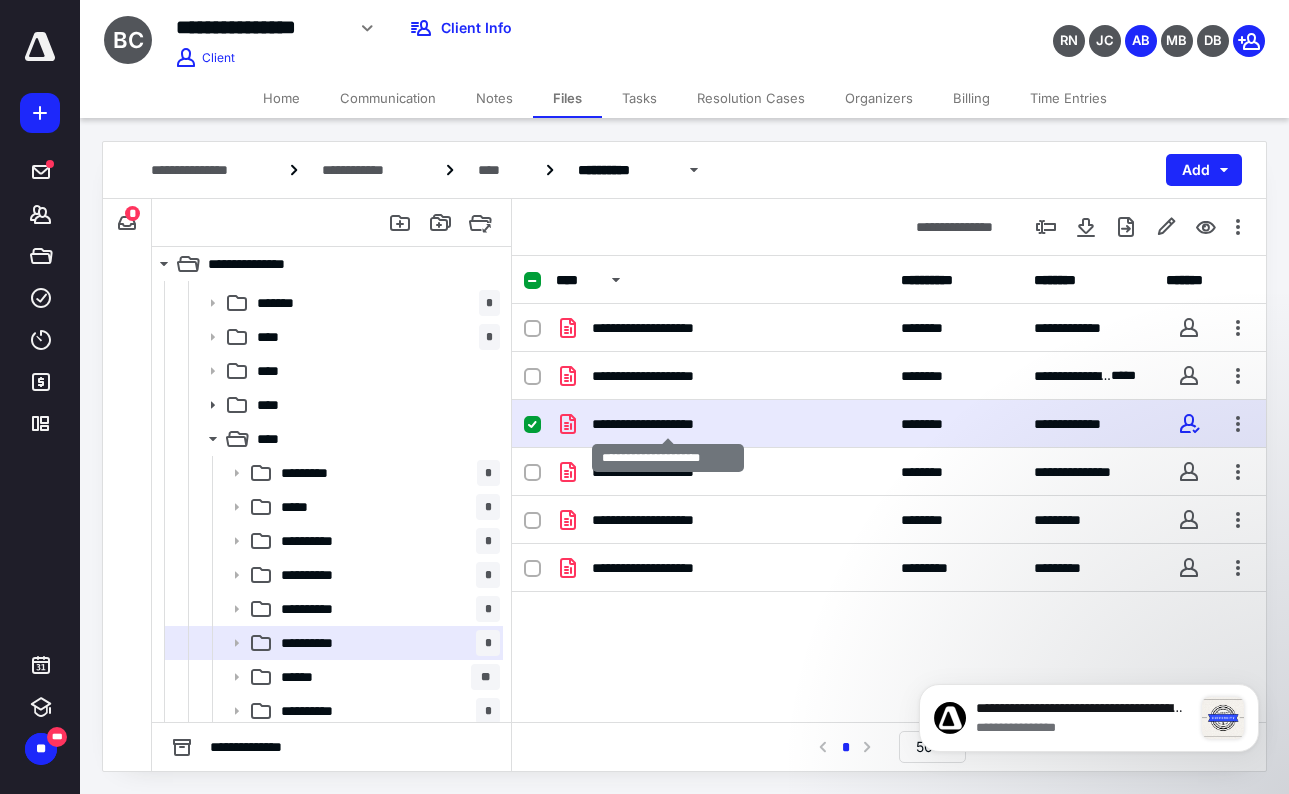 click on "**********" at bounding box center (667, 424) 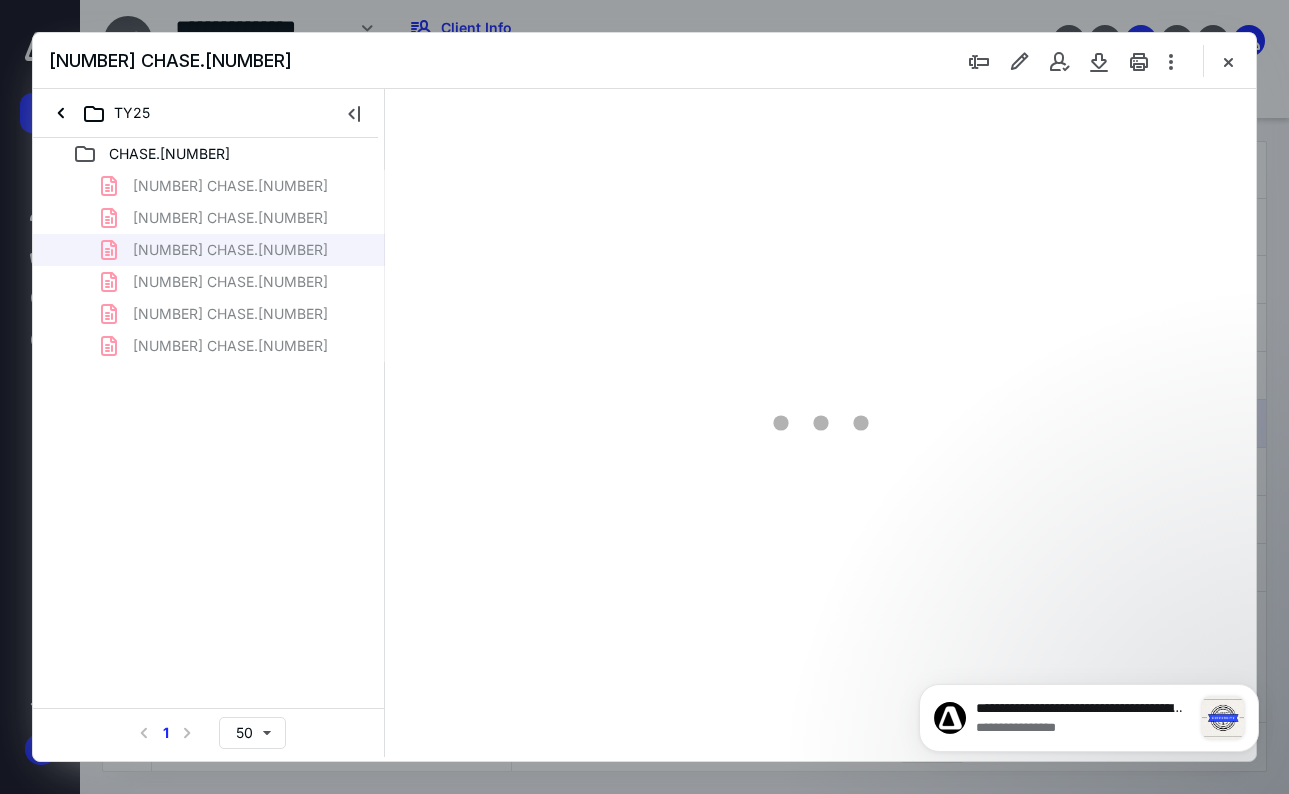 scroll, scrollTop: 97, scrollLeft: 0, axis: vertical 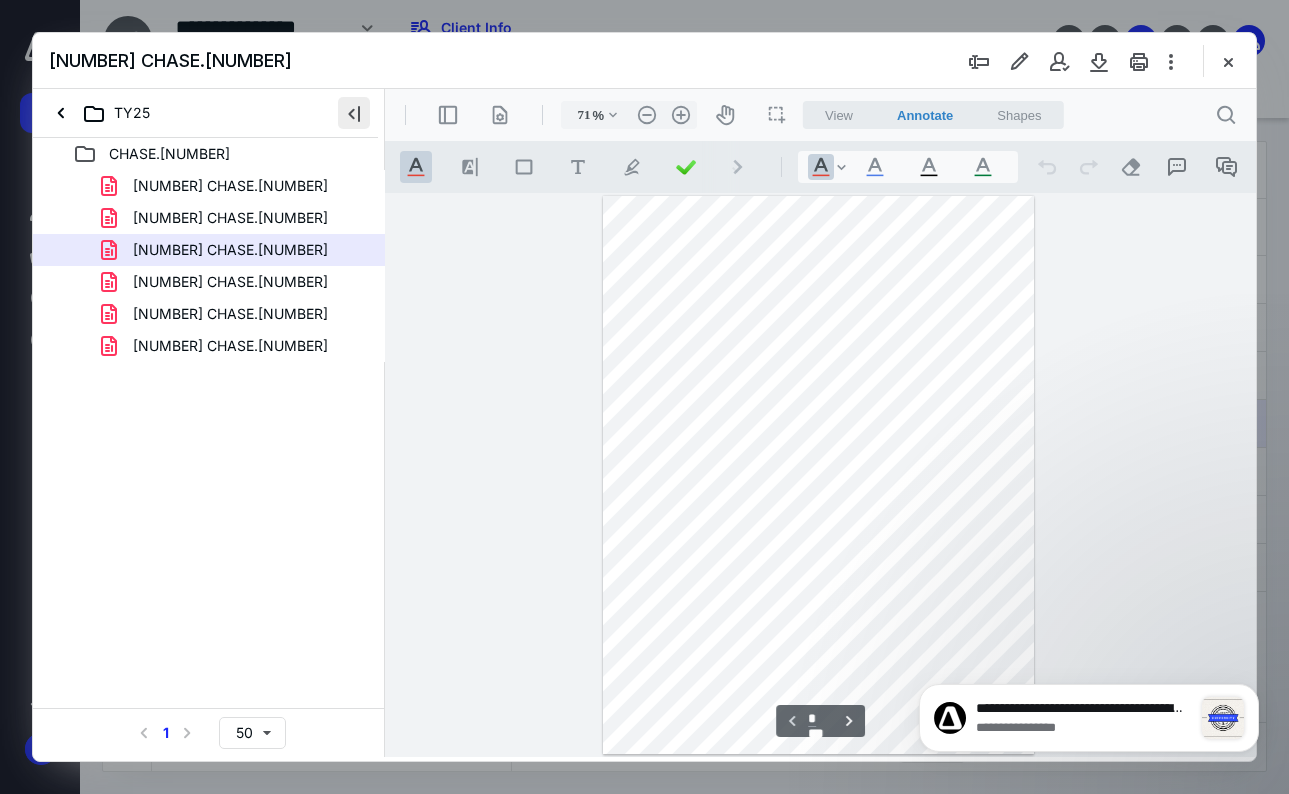 click at bounding box center [354, 113] 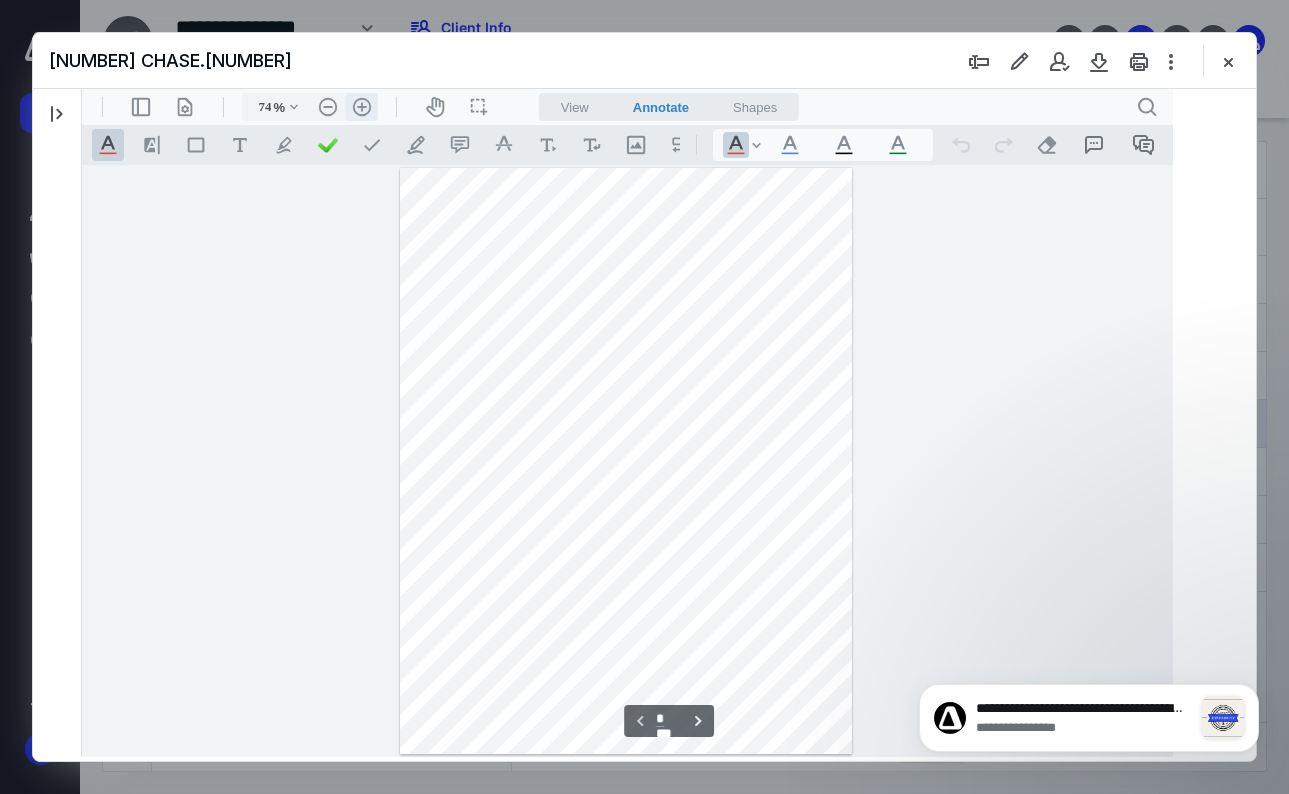 click on "icon-header-pan20" at bounding box center (435, 107) 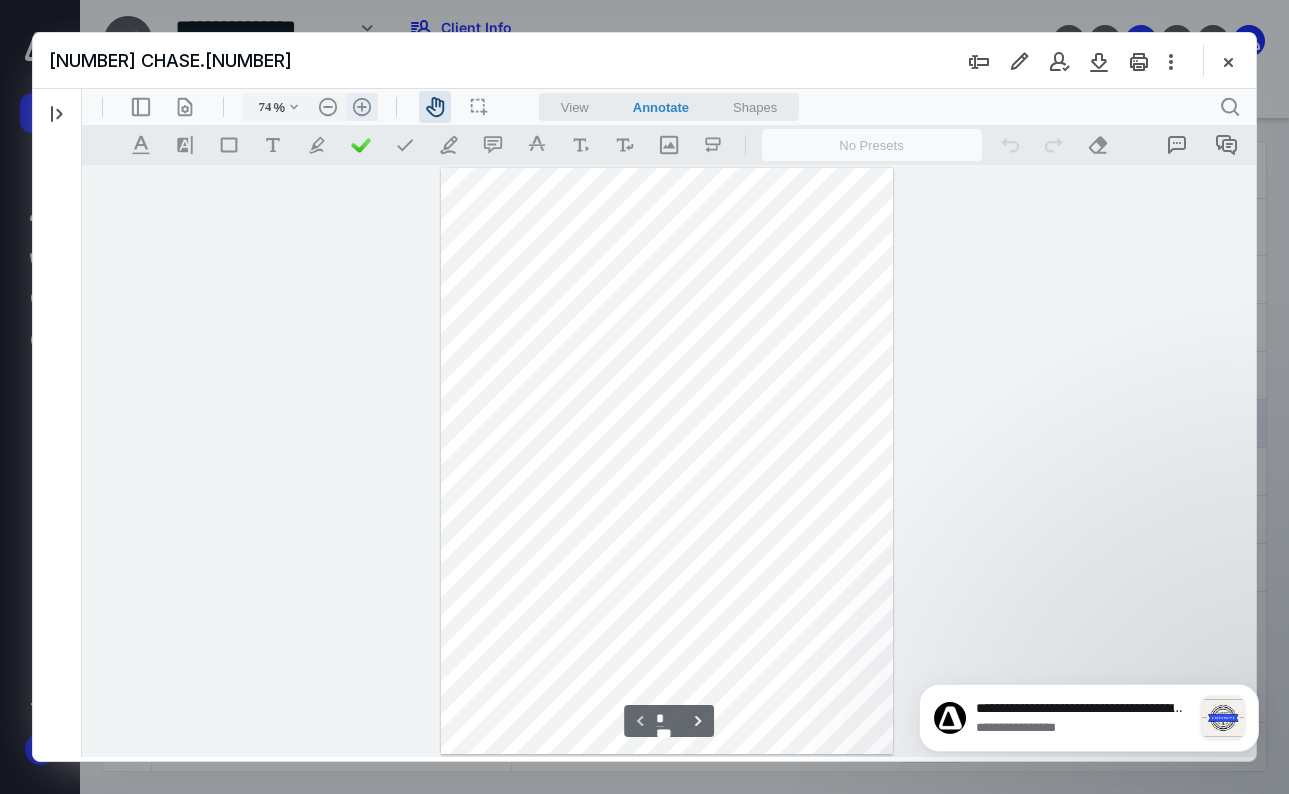 click on "icon-header-pan20" at bounding box center (435, 107) 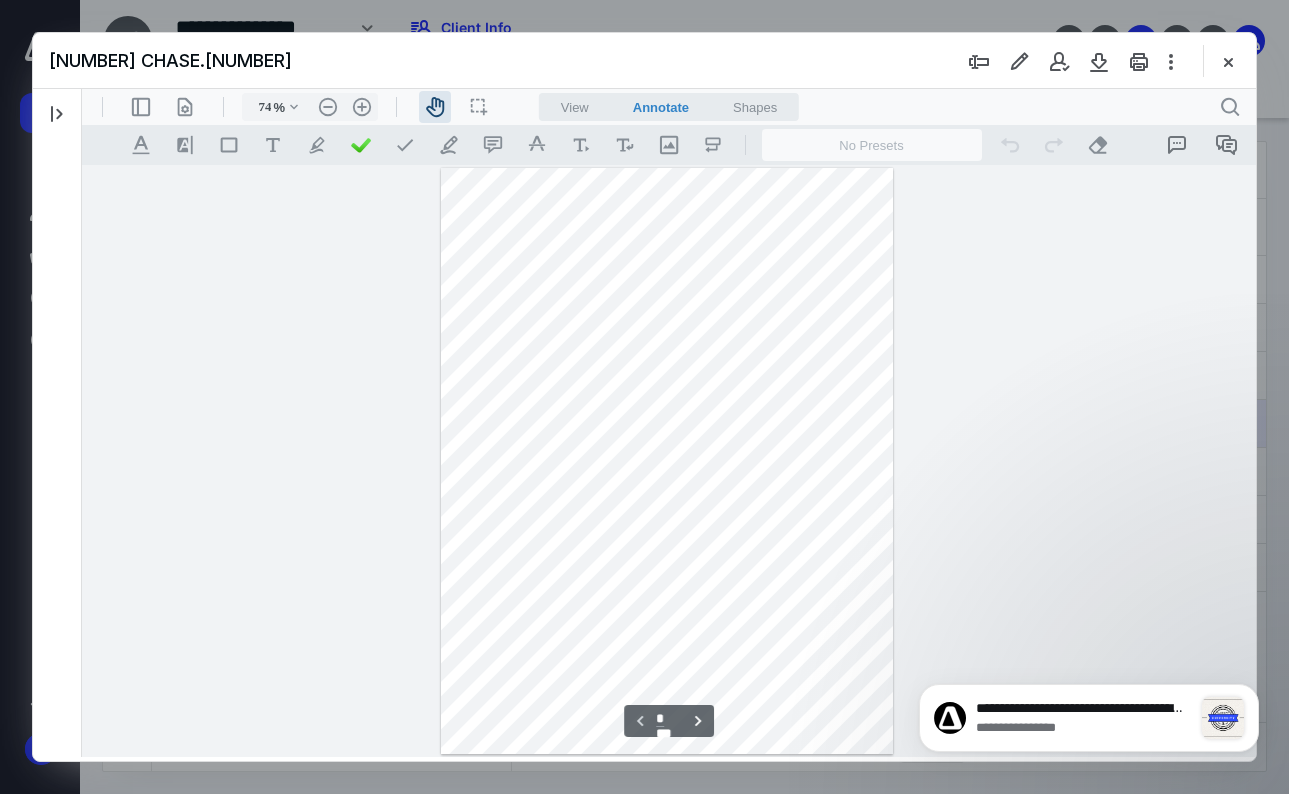 click on ".cls-1{fill:#abb0c4;} icon - header - sidebar - line .cls-1{fill:#abb0c4;} icon - header - page manipulation - line 74 % .cls-1{fill:#abb0c4;} icon - chevron - down .cls-1{fill:#abb0c4;} icon - header - zoom - out - line Current zoom is   74 % .cls-1{fill:#abb0c4;} icon - header - zoom - in - line icon-header-pan20 icon / operation / multi select View Annotate Shapes Annotate .cls-1{fill:#abb0c4;} icon - chevron - down View Annotate Shapes .cls-1{fill:#abb0c4;} icon - header - search" at bounding box center [669, 107] 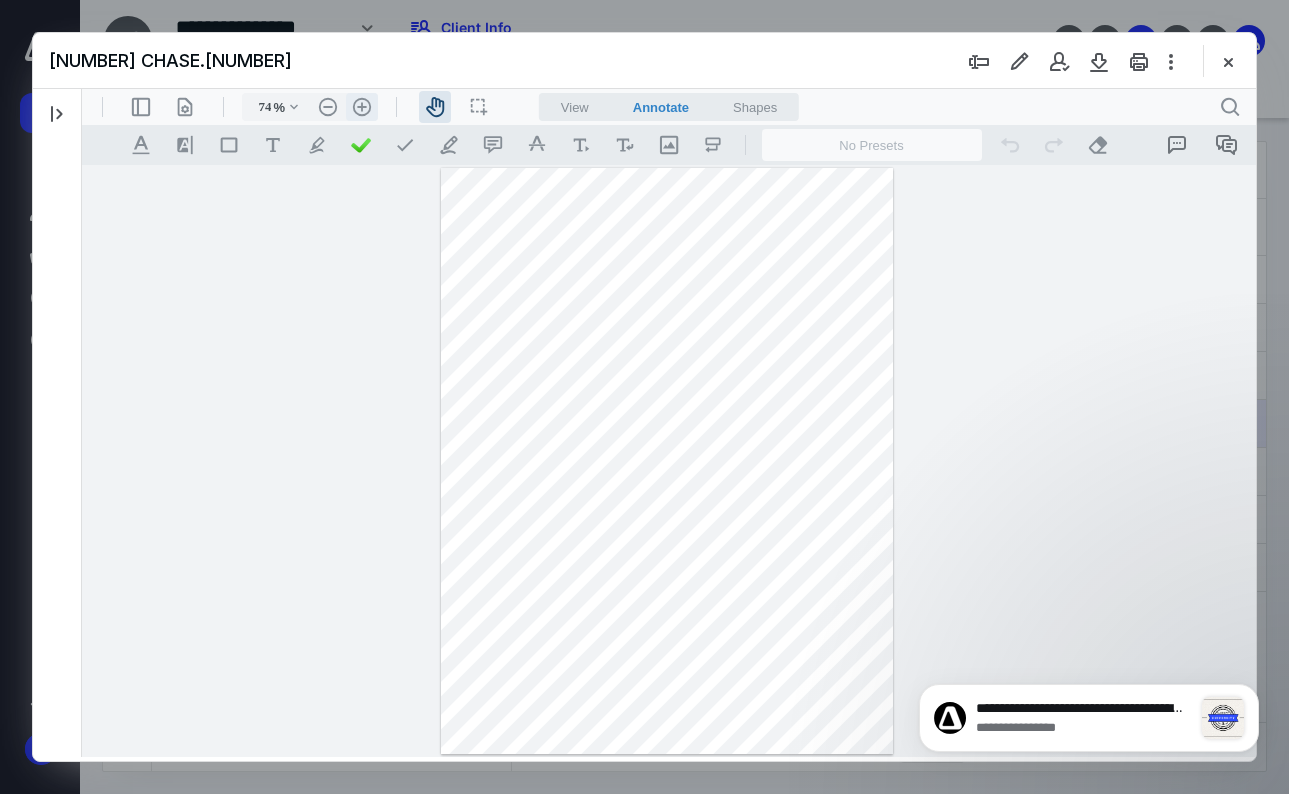 click on ".cls-1{fill:#abb0c4;} icon - header - zoom - in - line" at bounding box center (362, 107) 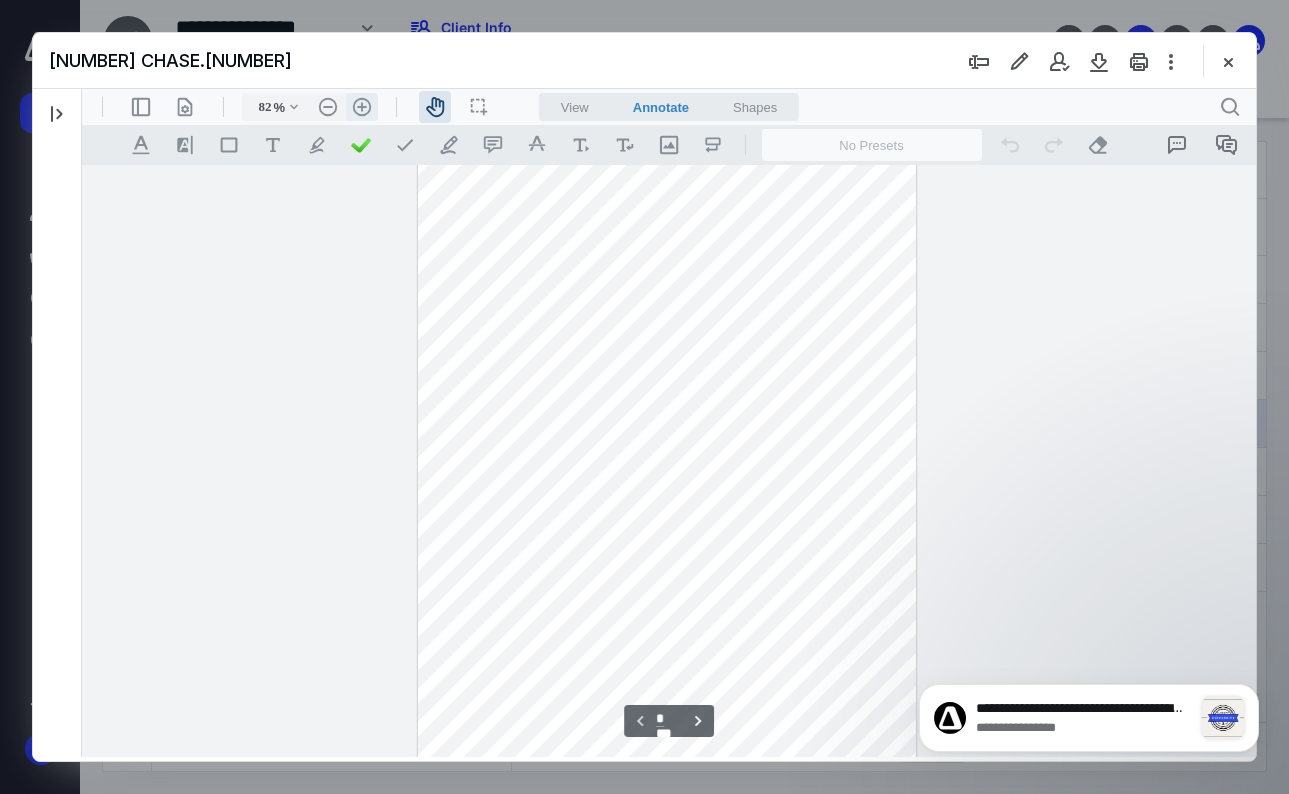 click on ".cls-1{fill:#abb0c4;} icon - header - zoom - in - line" at bounding box center (362, 107) 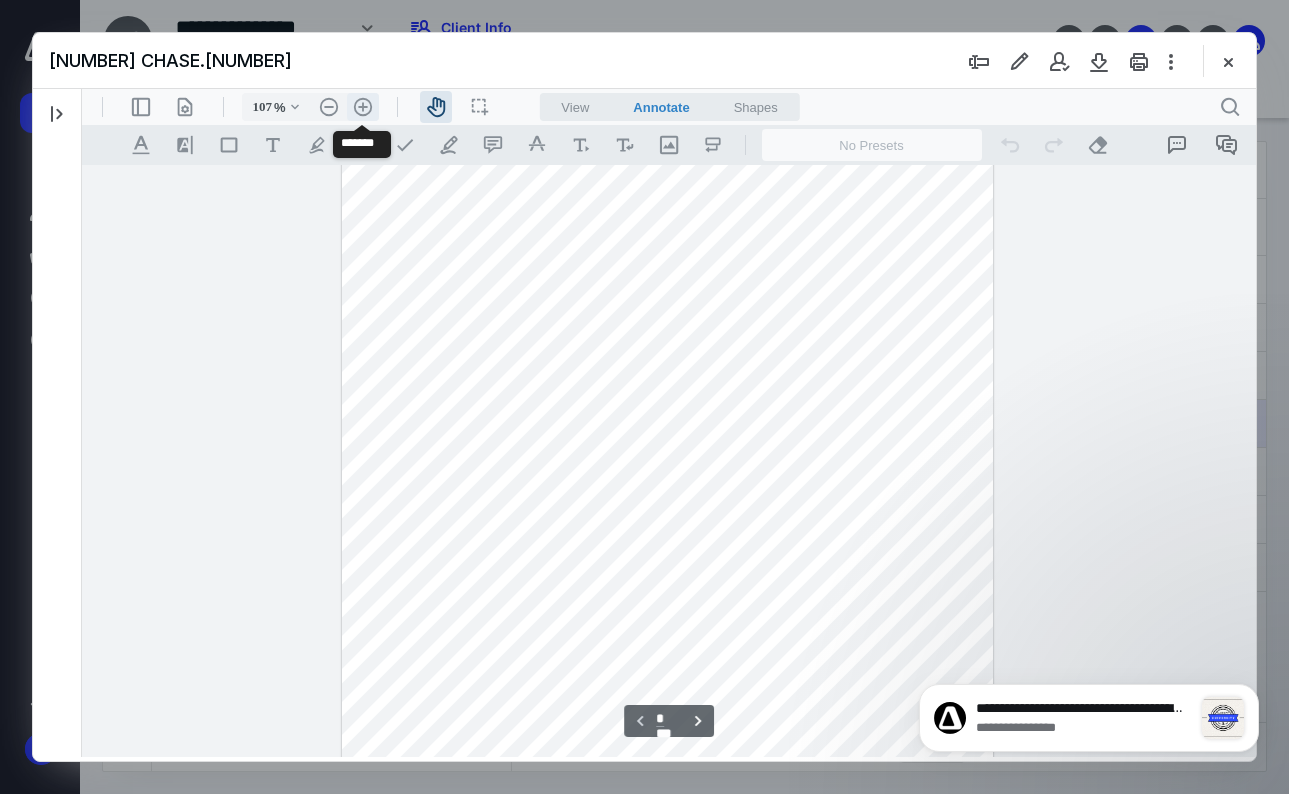 click on ".cls-1{fill:#abb0c4;} icon - header - zoom - in - line" at bounding box center (363, 107) 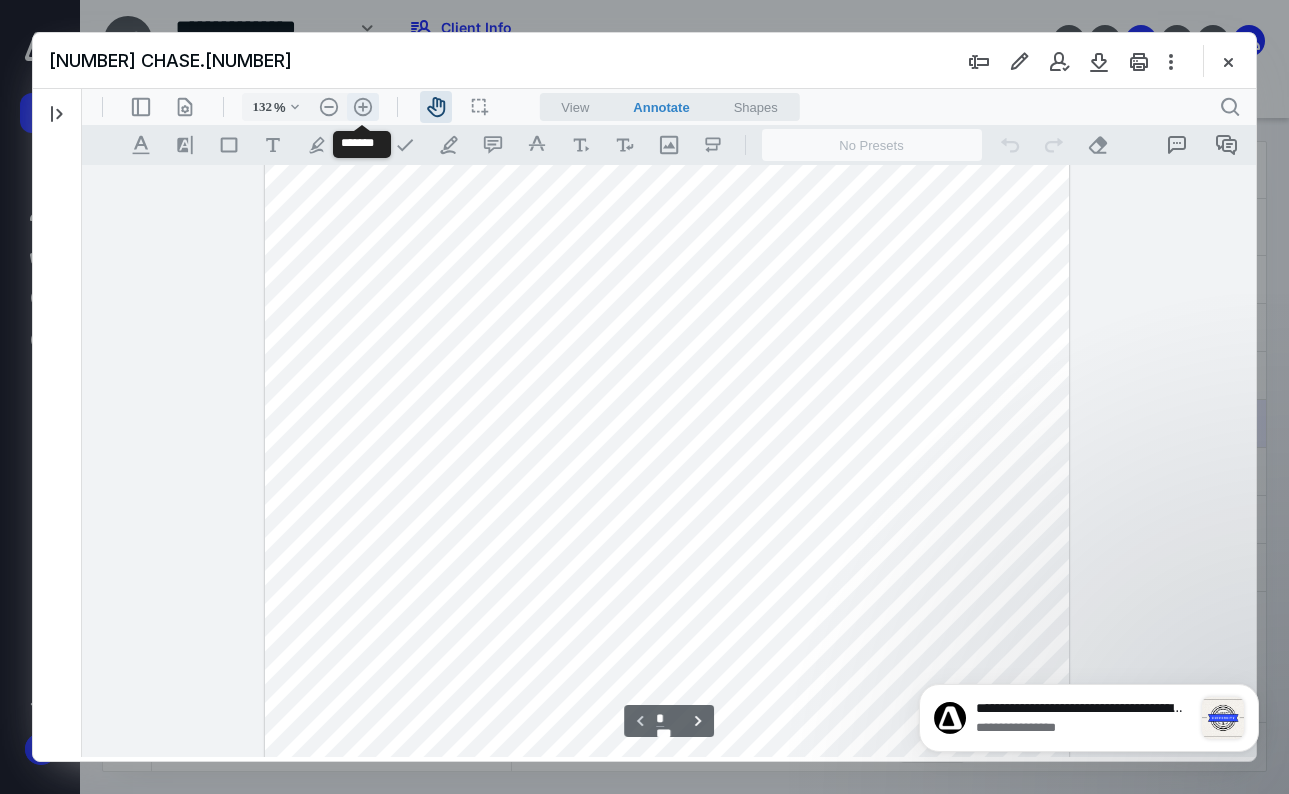 click on ".cls-1{fill:#abb0c4;} icon - header - zoom - in - line" at bounding box center [363, 107] 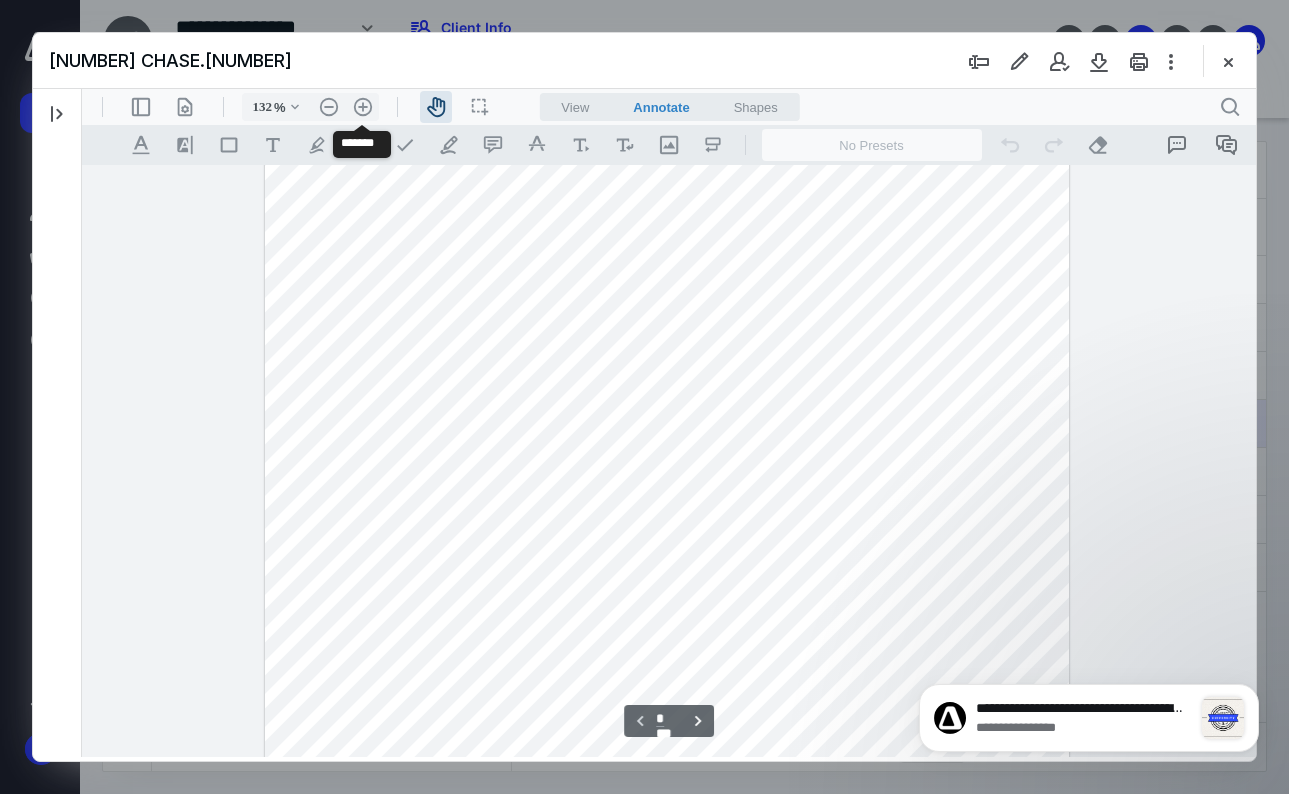 type on "157" 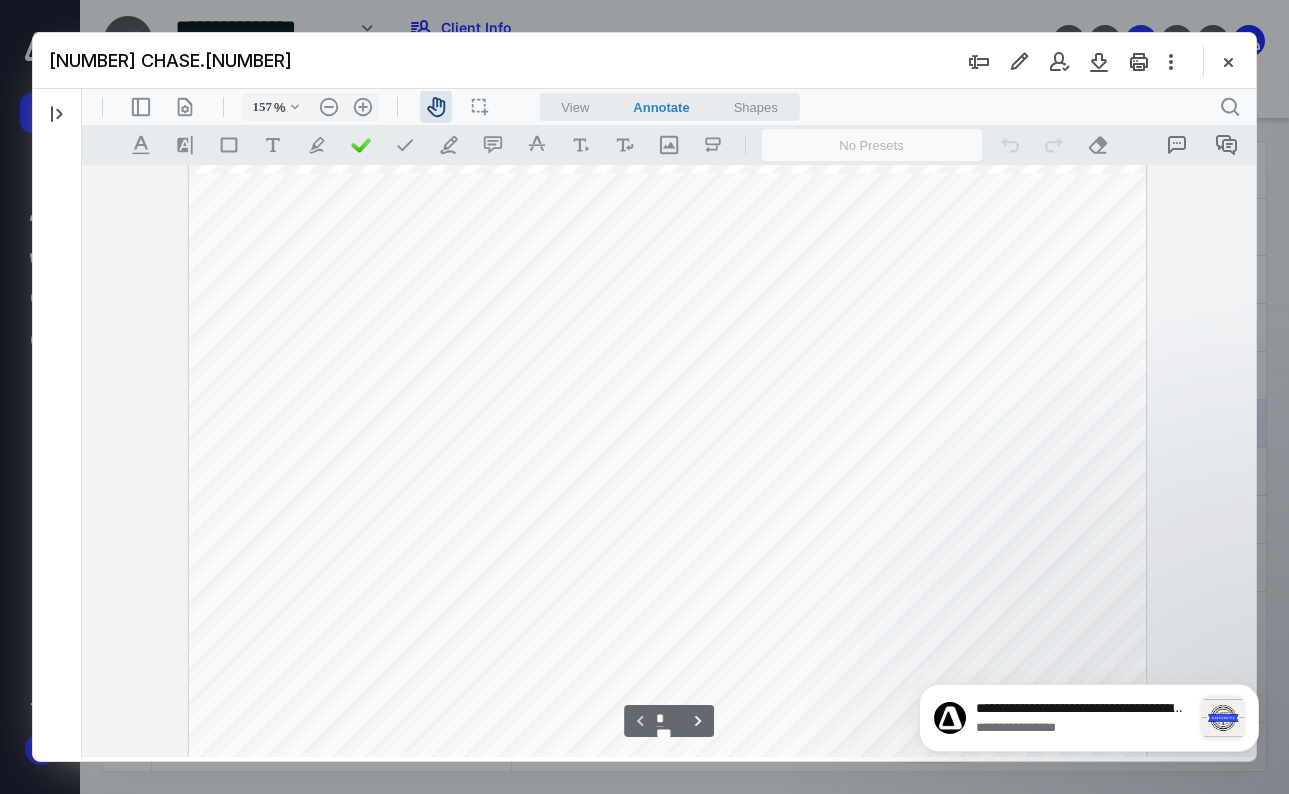 scroll, scrollTop: 550, scrollLeft: 0, axis: vertical 